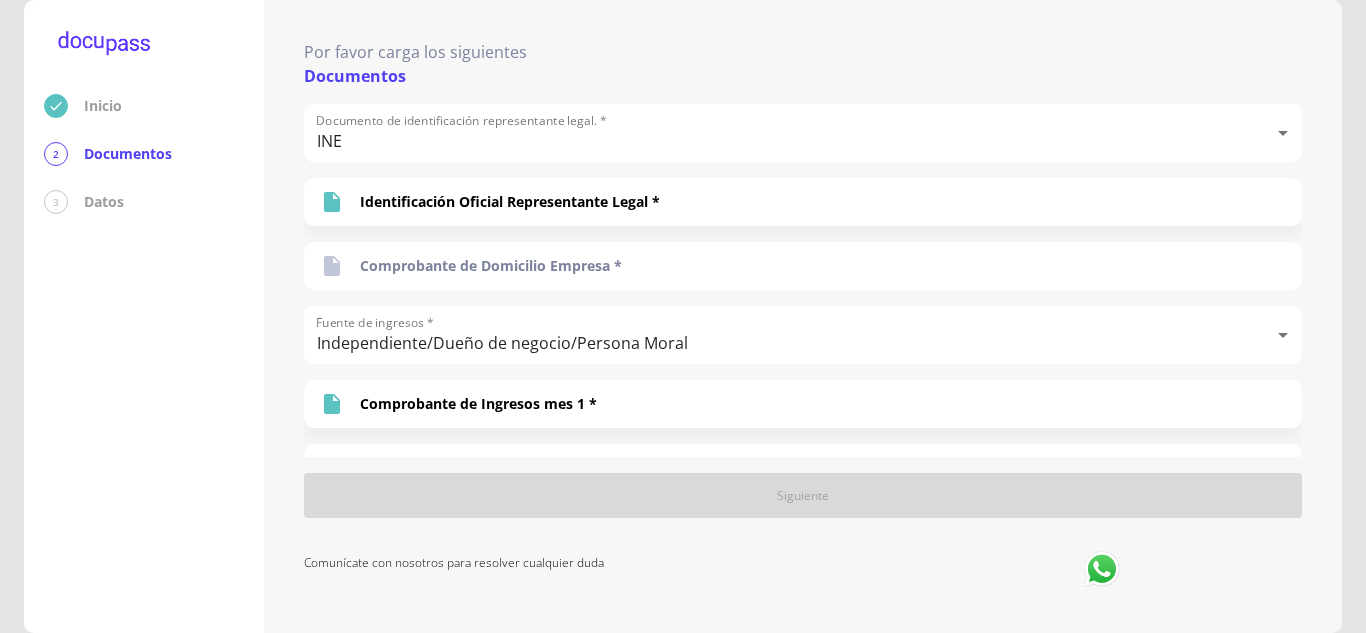 scroll, scrollTop: 0, scrollLeft: 0, axis: both 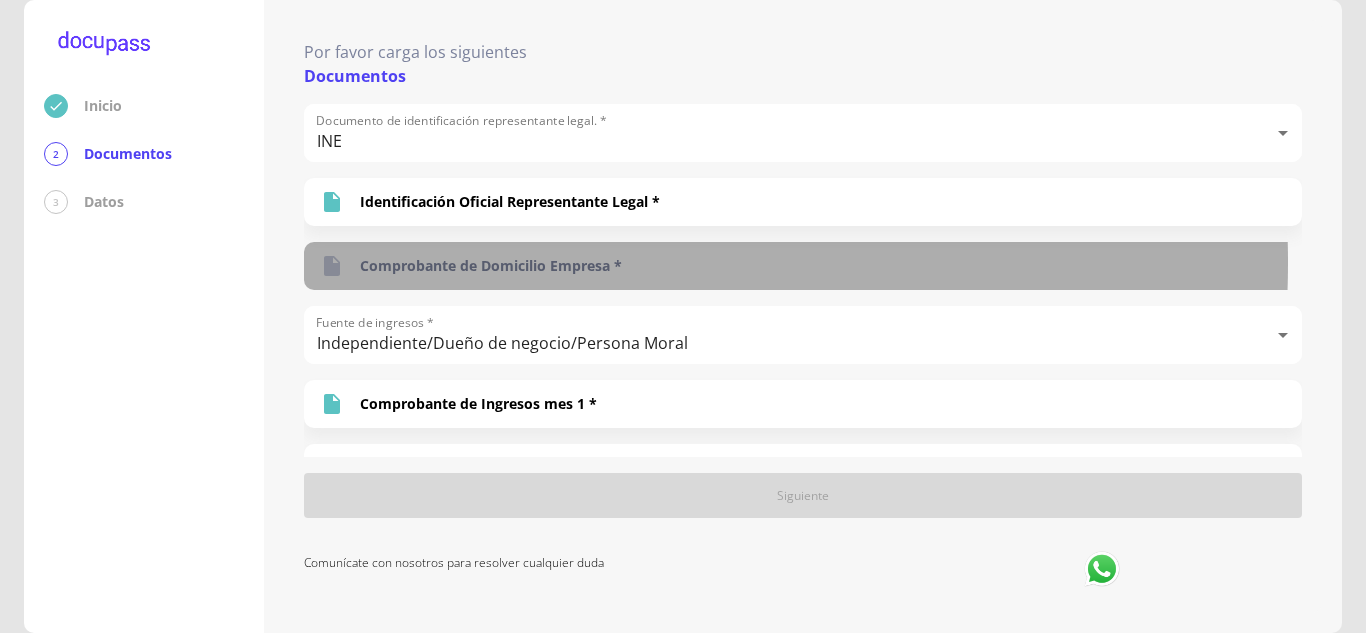 click on "Comprobante de Domicilio Empresa *" at bounding box center [491, 266] 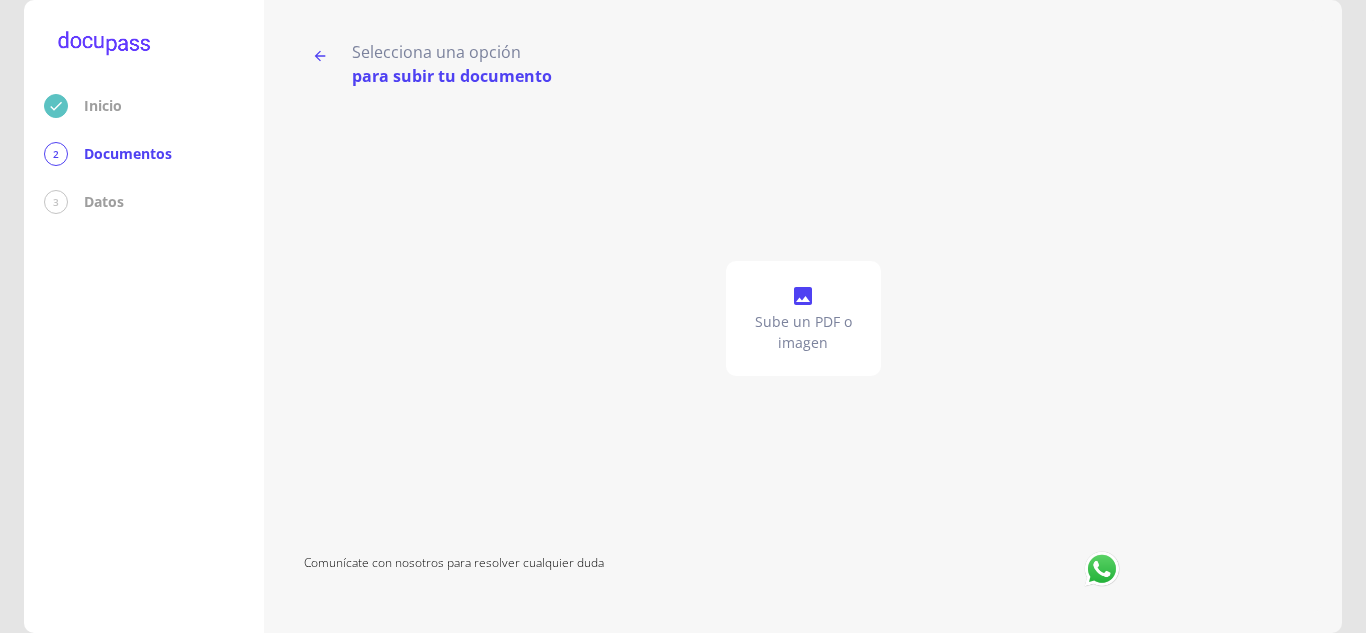 click on "Sube un PDF o imagen" 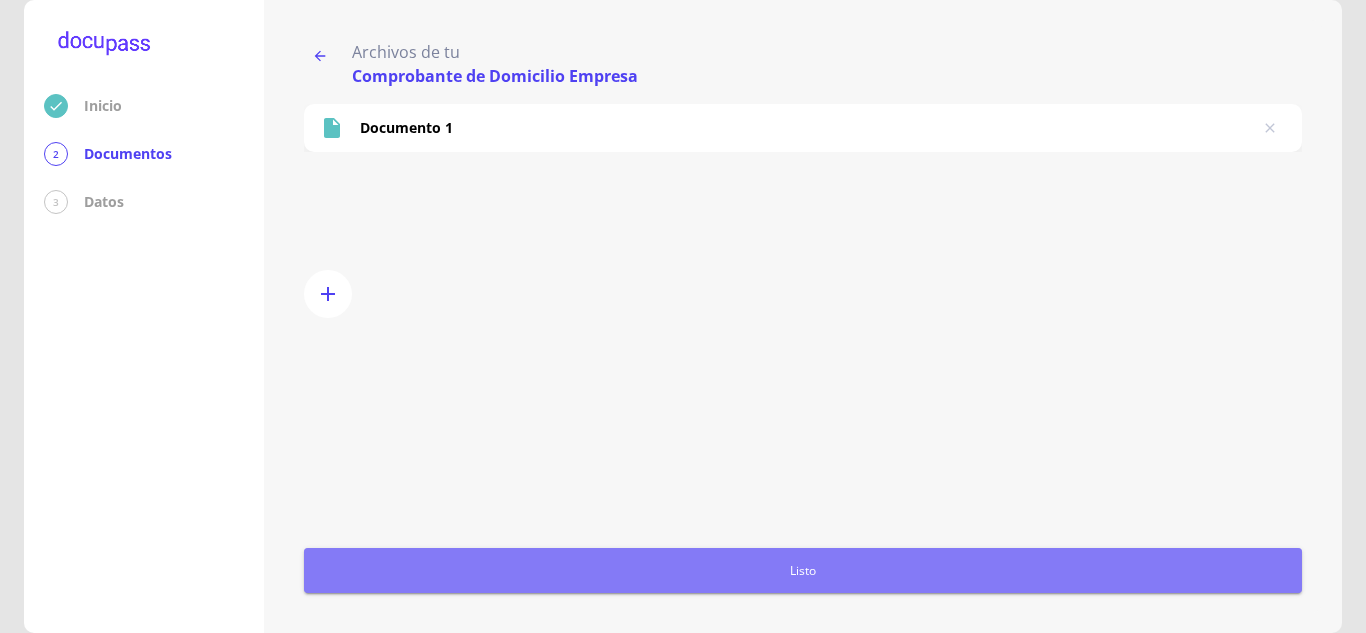 click on "Listo" at bounding box center [803, 570] 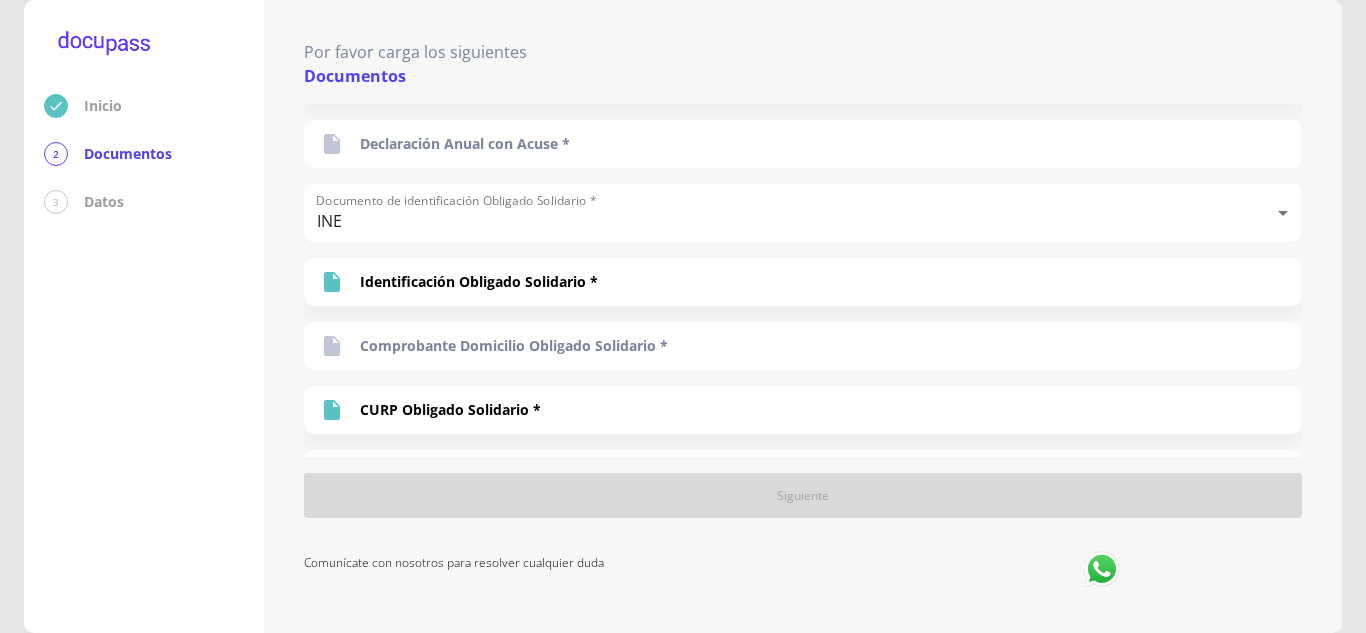 scroll, scrollTop: 581, scrollLeft: 0, axis: vertical 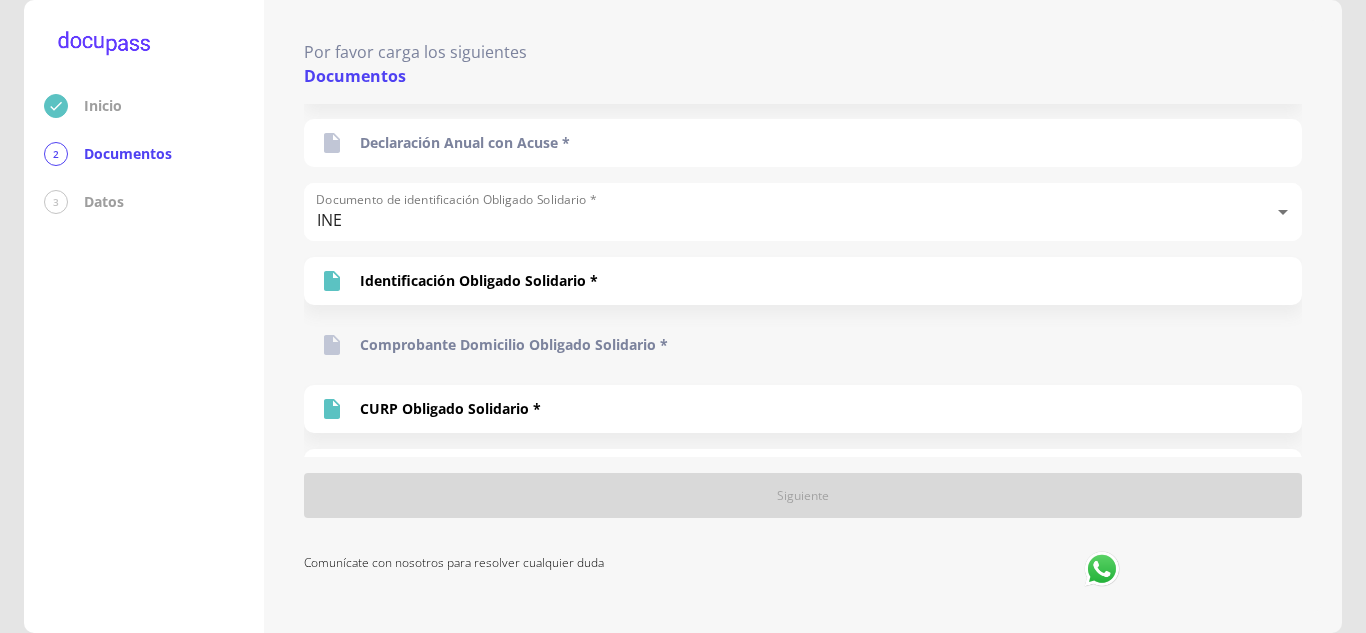 click on "Comprobante Domicilio Obligado Solidario *" at bounding box center (803, 345) 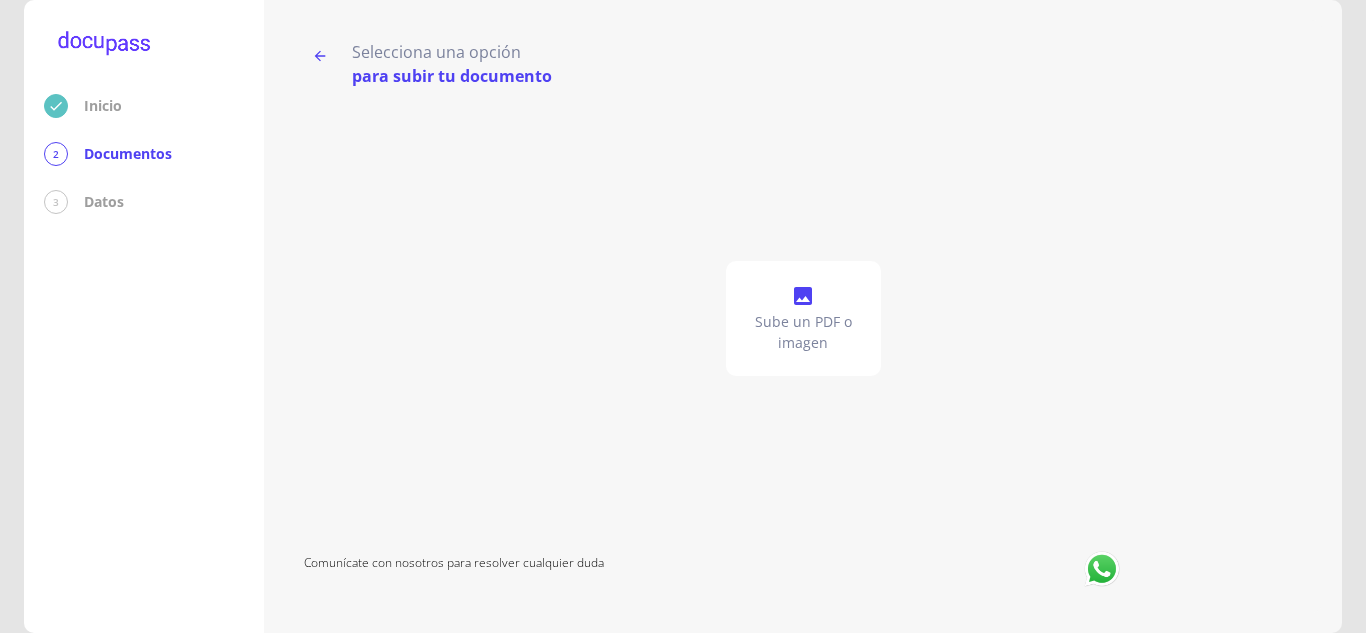 click on "Sube un PDF o imagen" 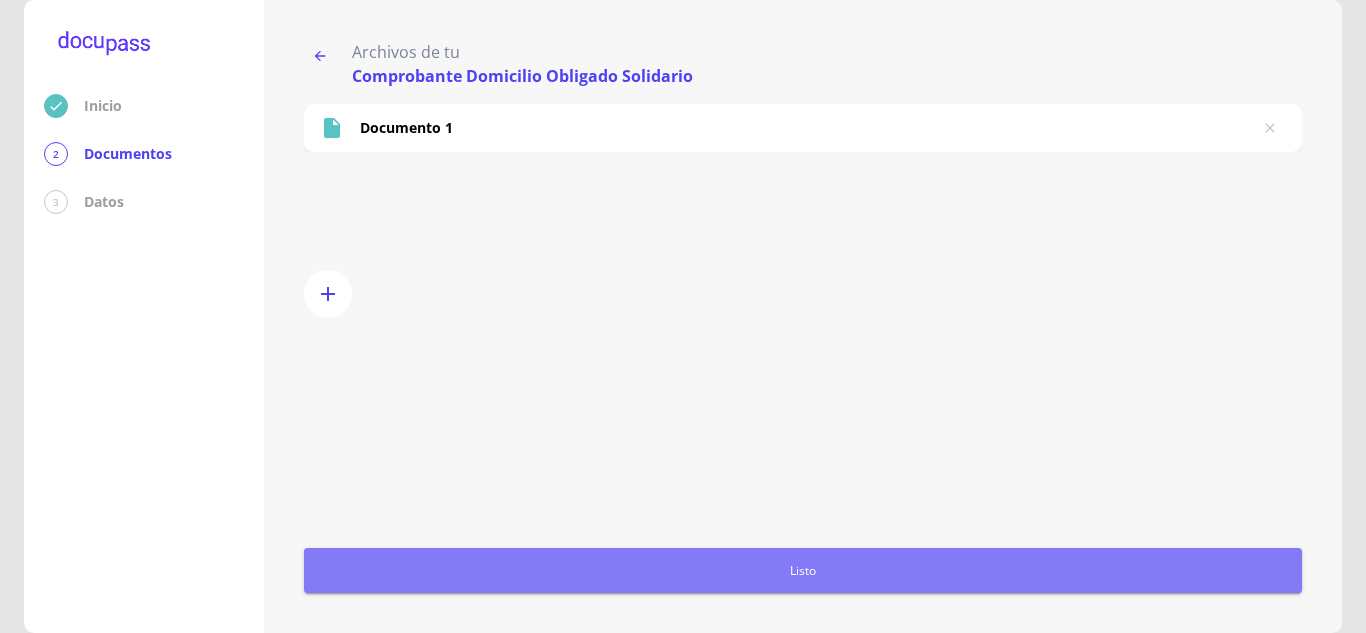 click on "Listo" at bounding box center (803, 570) 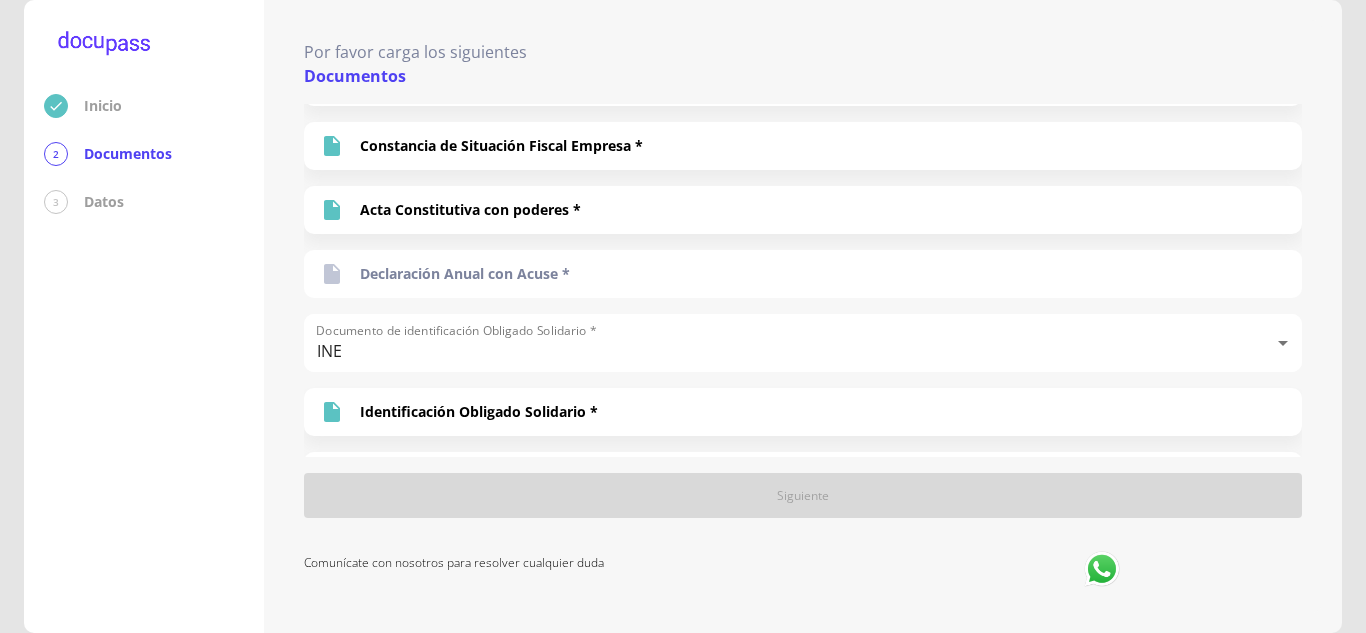 scroll, scrollTop: 450, scrollLeft: 0, axis: vertical 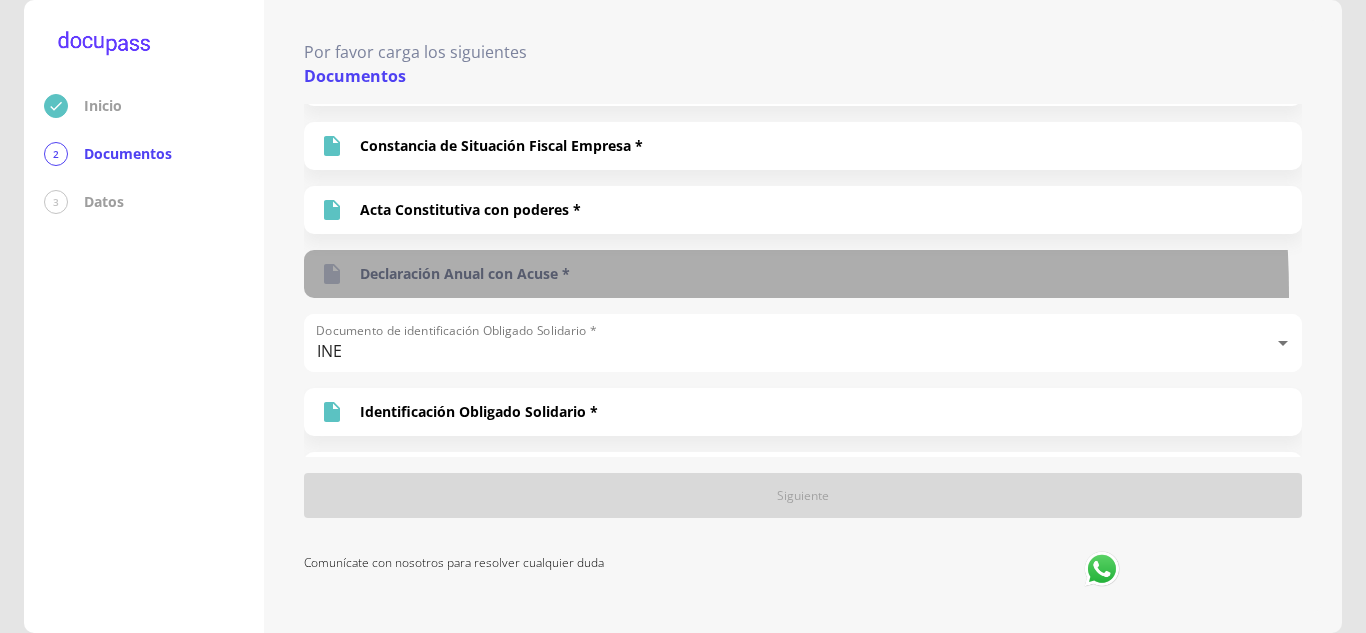 click on "Declaración Anual con Acuse *" at bounding box center [803, 274] 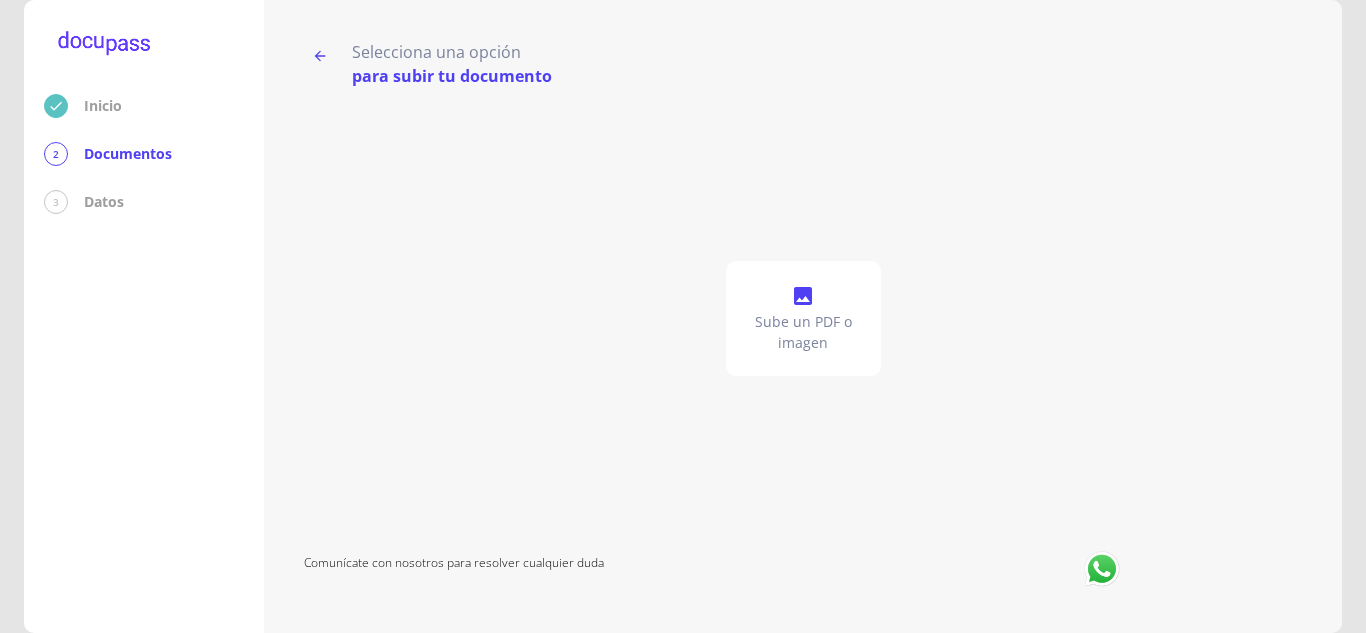 click on "Sube un PDF o imagen" 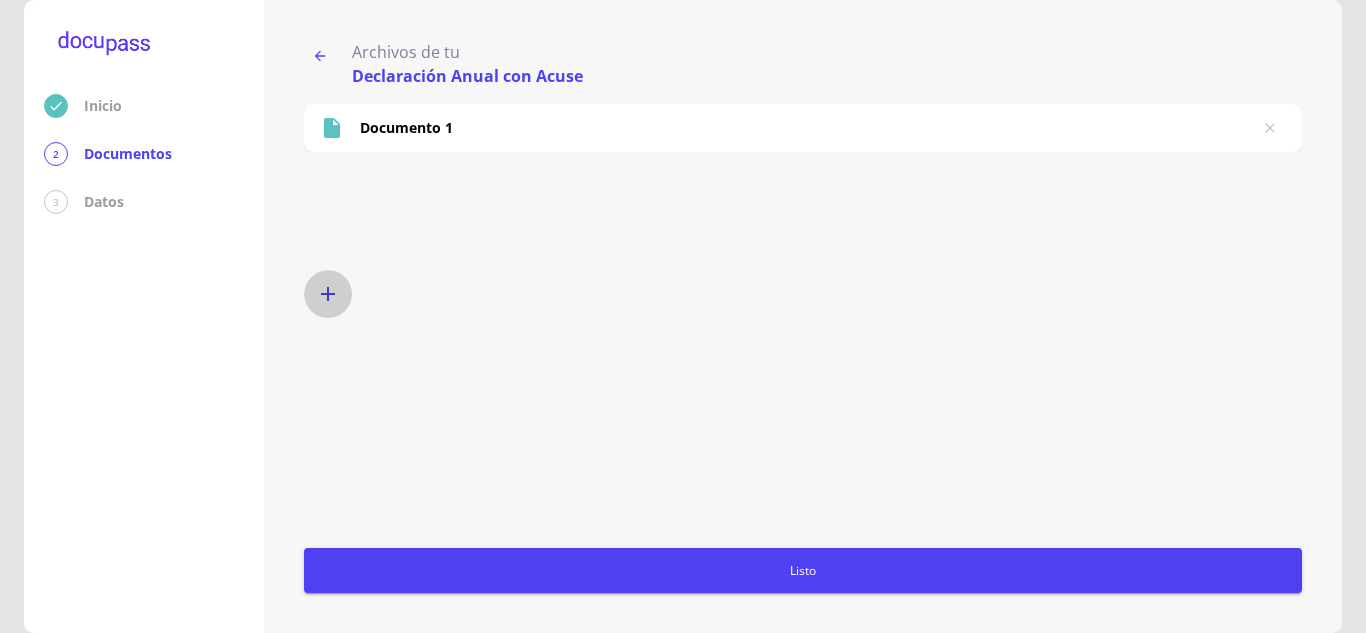 click 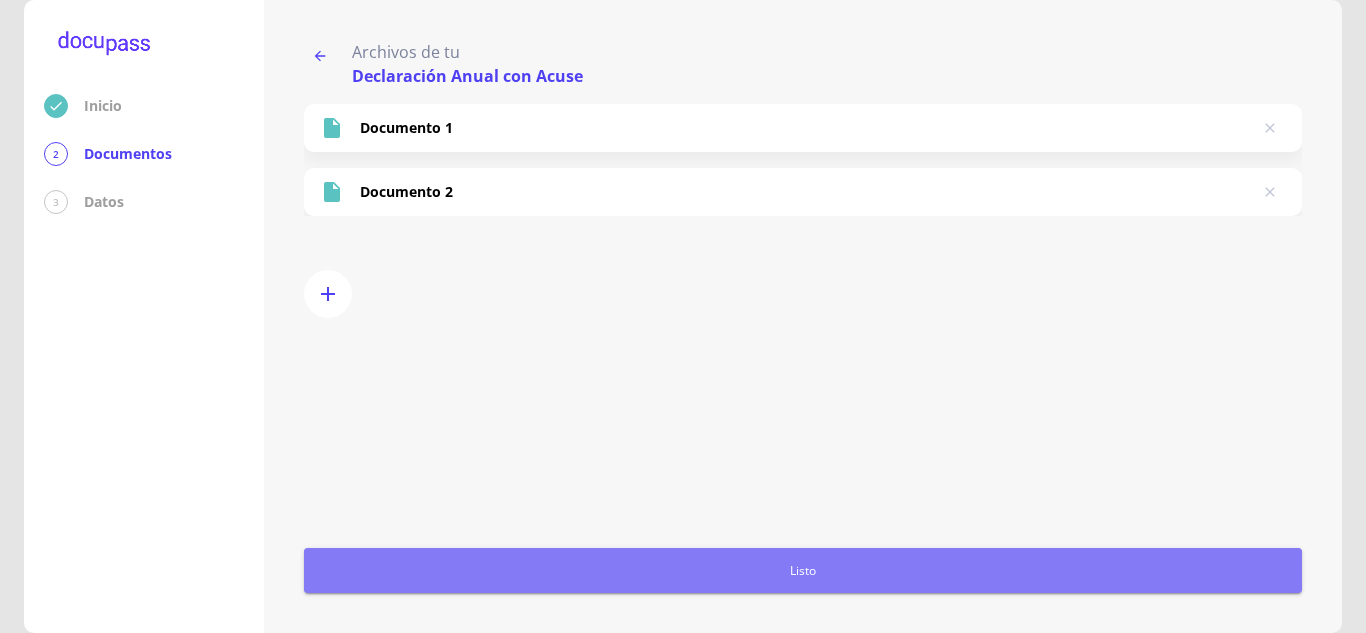 click on "Listo" at bounding box center (803, 570) 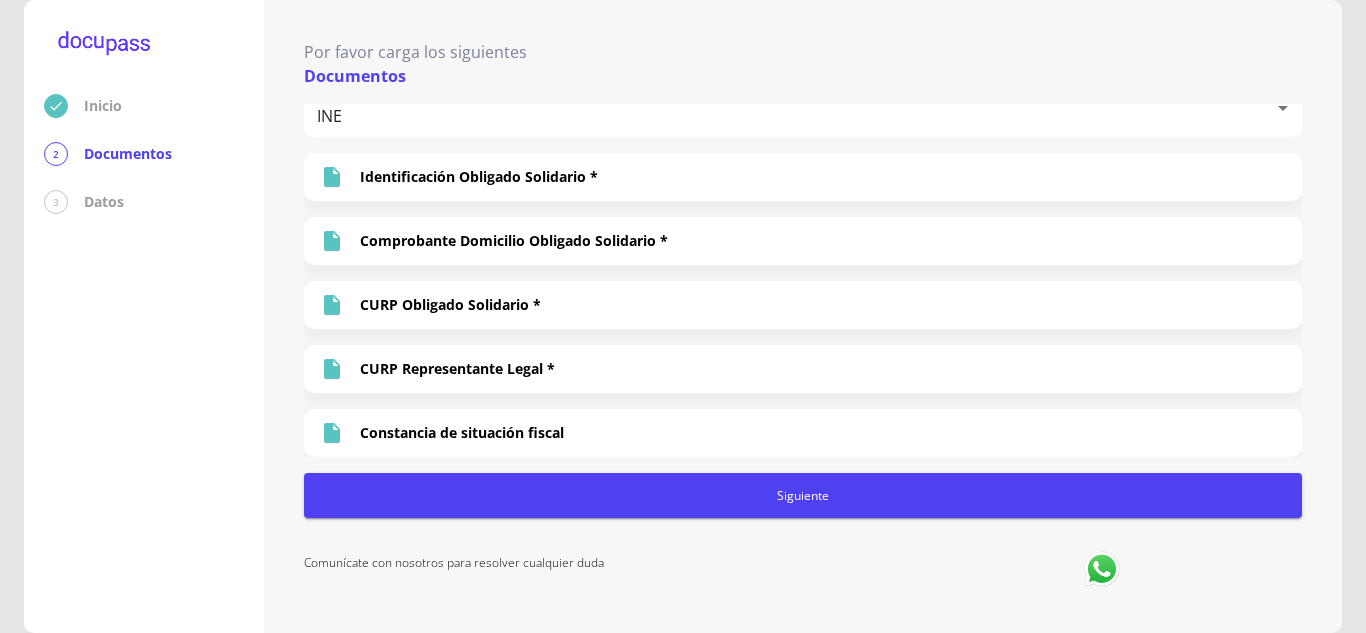 scroll, scrollTop: 0, scrollLeft: 0, axis: both 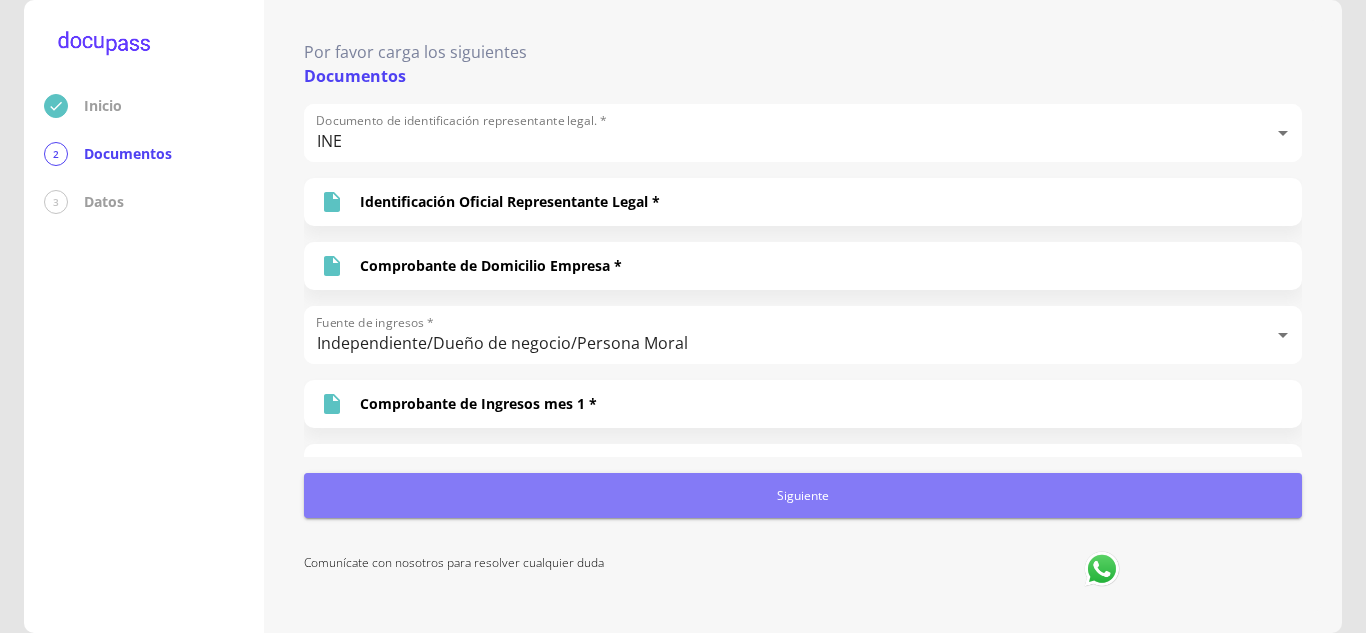 click on "Siguiente" at bounding box center (803, 495) 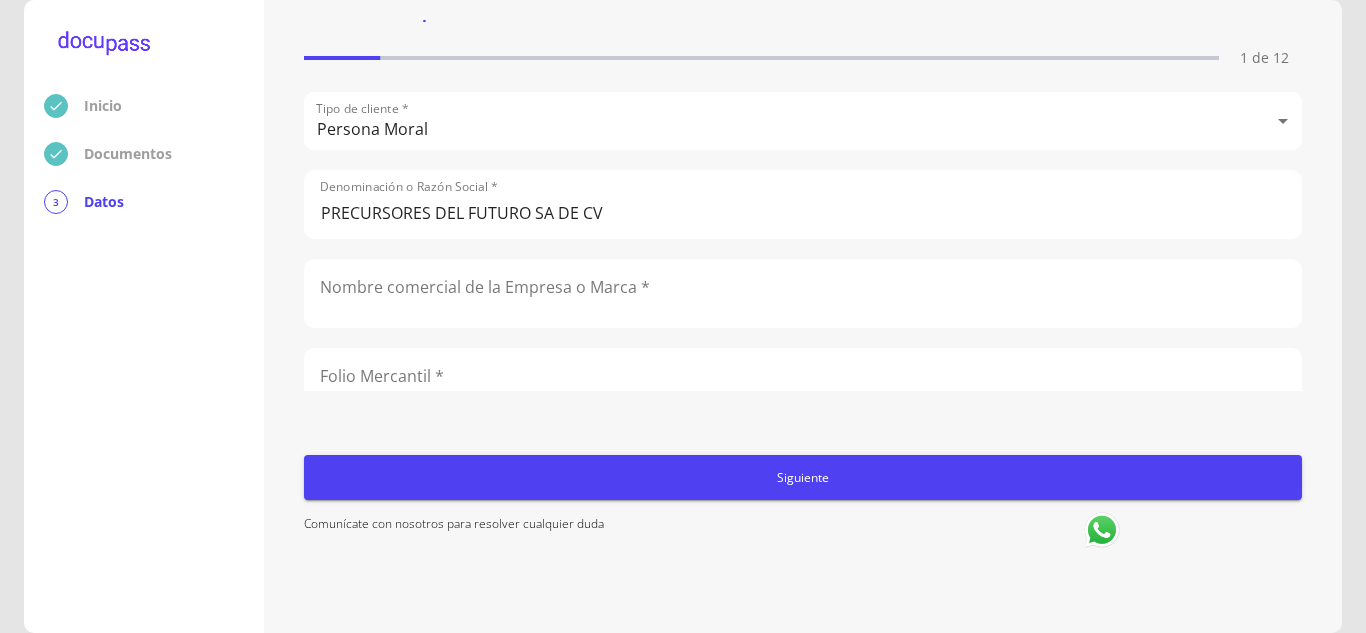 scroll, scrollTop: 96, scrollLeft: 0, axis: vertical 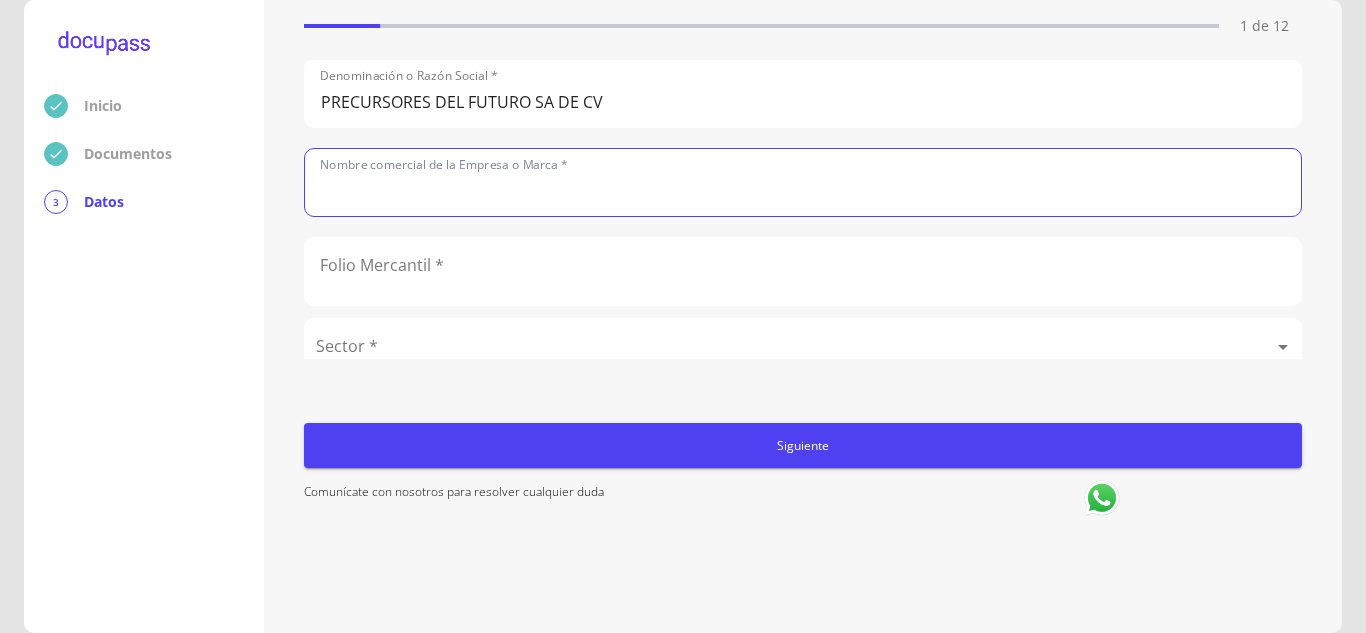 click 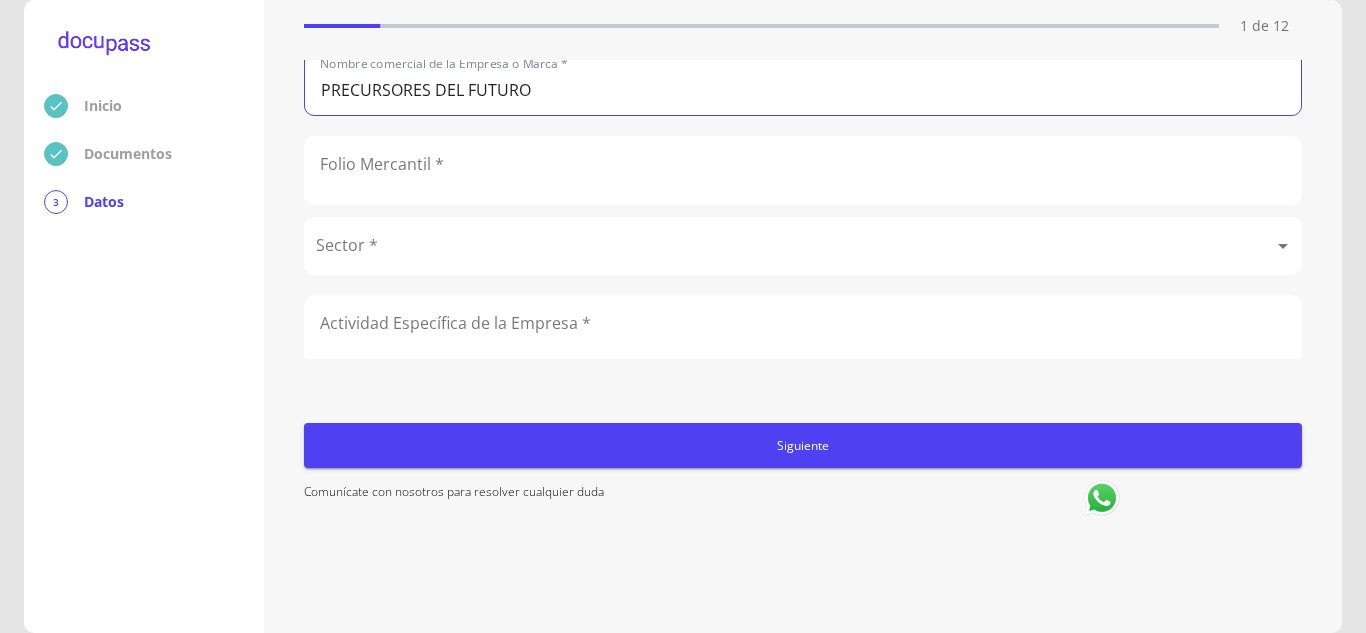 scroll, scrollTop: 160, scrollLeft: 0, axis: vertical 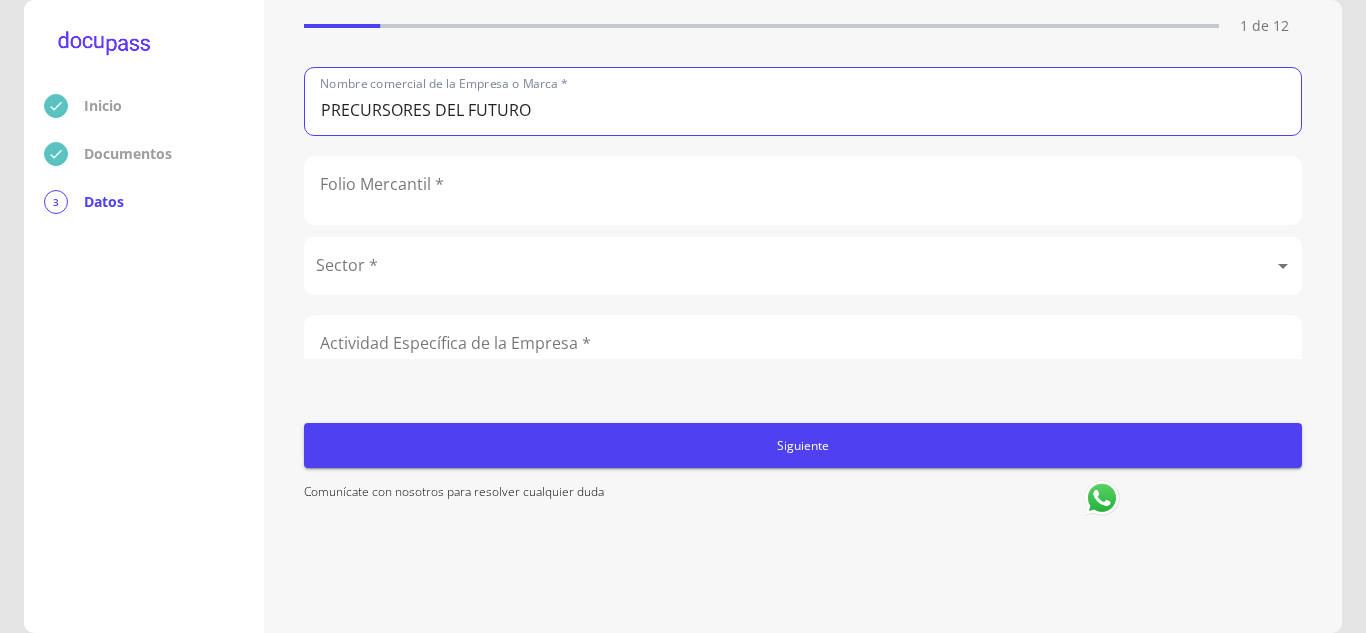 type on "PRECURSORES DEL FUTURO" 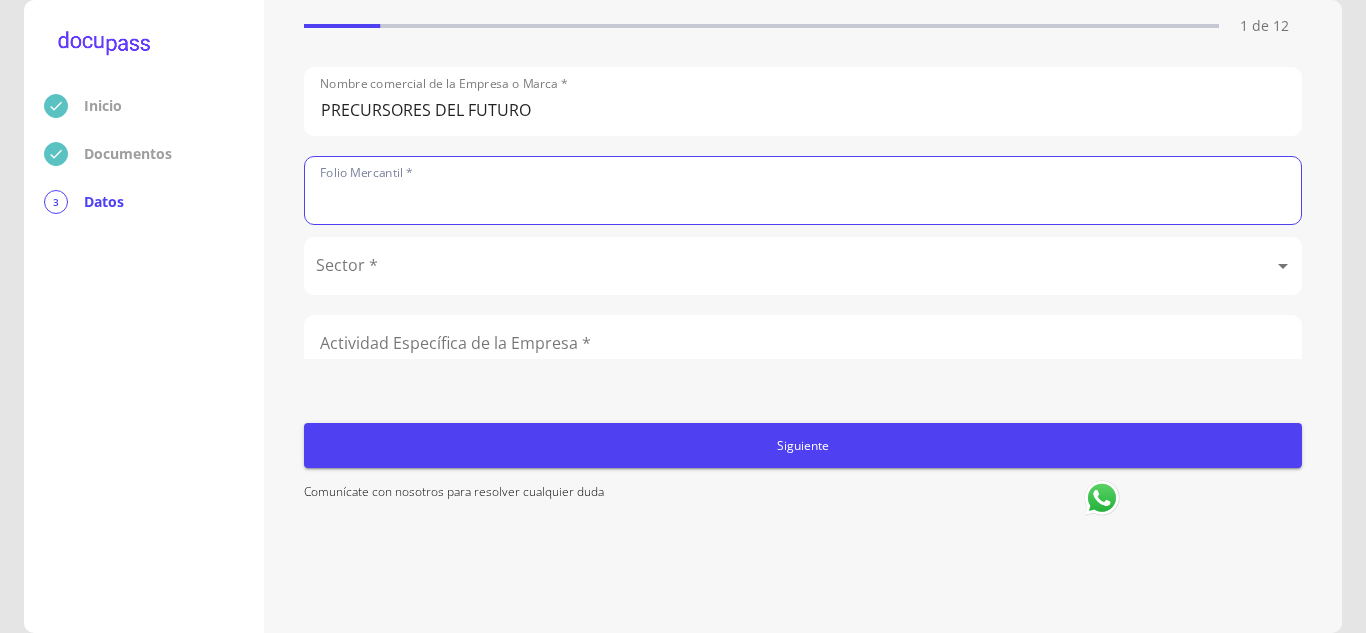 click 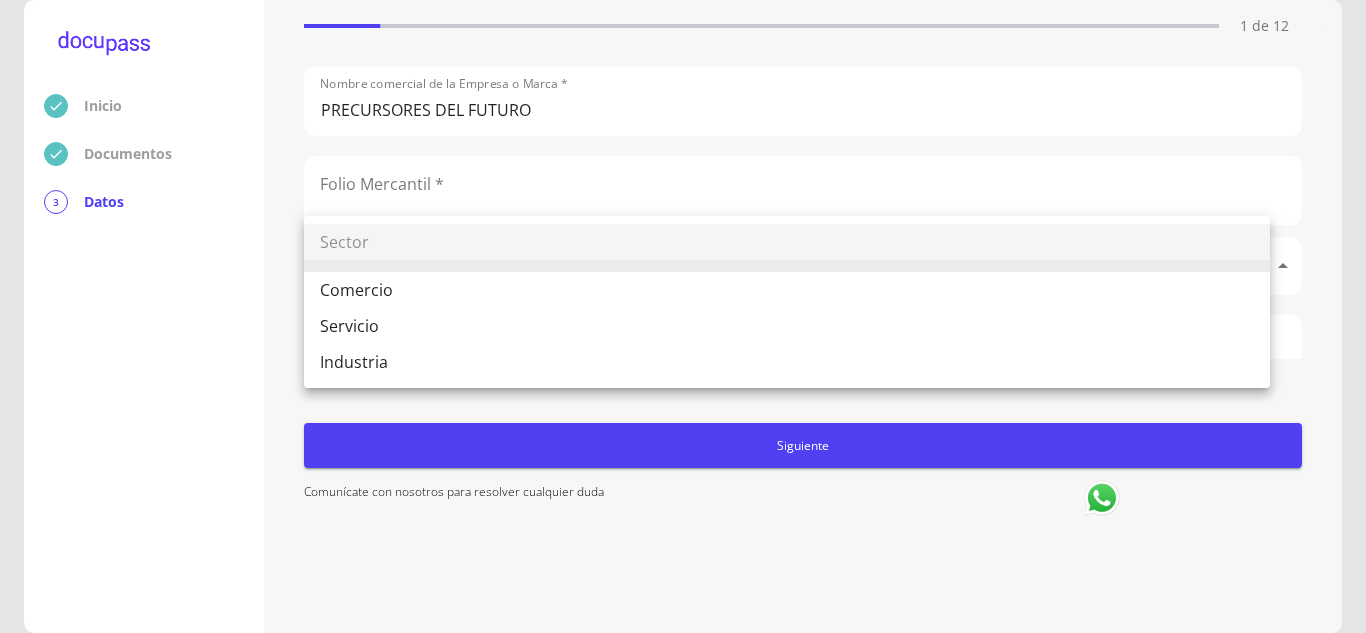 click on "Inicio Documentos 3 Datos   Completa lo siguiente Datos de la empresa solicitante 1 de 12 Tipo de cliente * Persona Moral Persona Moral Denominación o Razón Social * PRECURSORES DEL FUTURO SA DE CV Nombre comercial de la Empresa o Marca * PRECURSORES DEL FUTURO Folio Mercantil * Sector * ​ Actividad Específica de la Empresa * Nacionalidad de la empresa * ​ Teléfono (Con Lada) * Teléfono Alterno (Con Lada) * Email [EMAIL_ADDRESS][DOMAIN_NAME] País donde está establecida la Empresa * ​ Fecha de Inscripción al RFC * RFC (Con Homoclave) * No. de Empleados * No. de Clientes * Antigüedad de la Empresa (Años) * ​ Antigüedad de la Empresa (Meses) ​ Siguiente Comunícate con nosotros para resolver cualquier duda   Sector Comercio Servicio Industria" at bounding box center [683, 316] 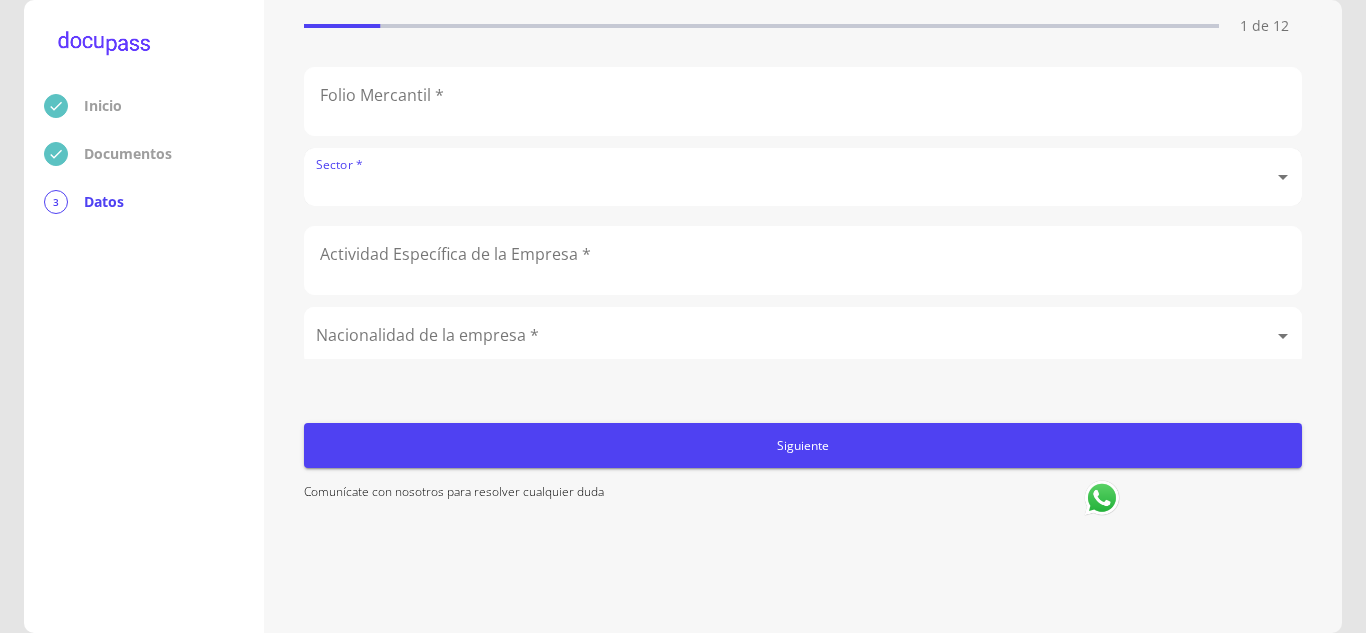 scroll, scrollTop: 245, scrollLeft: 0, axis: vertical 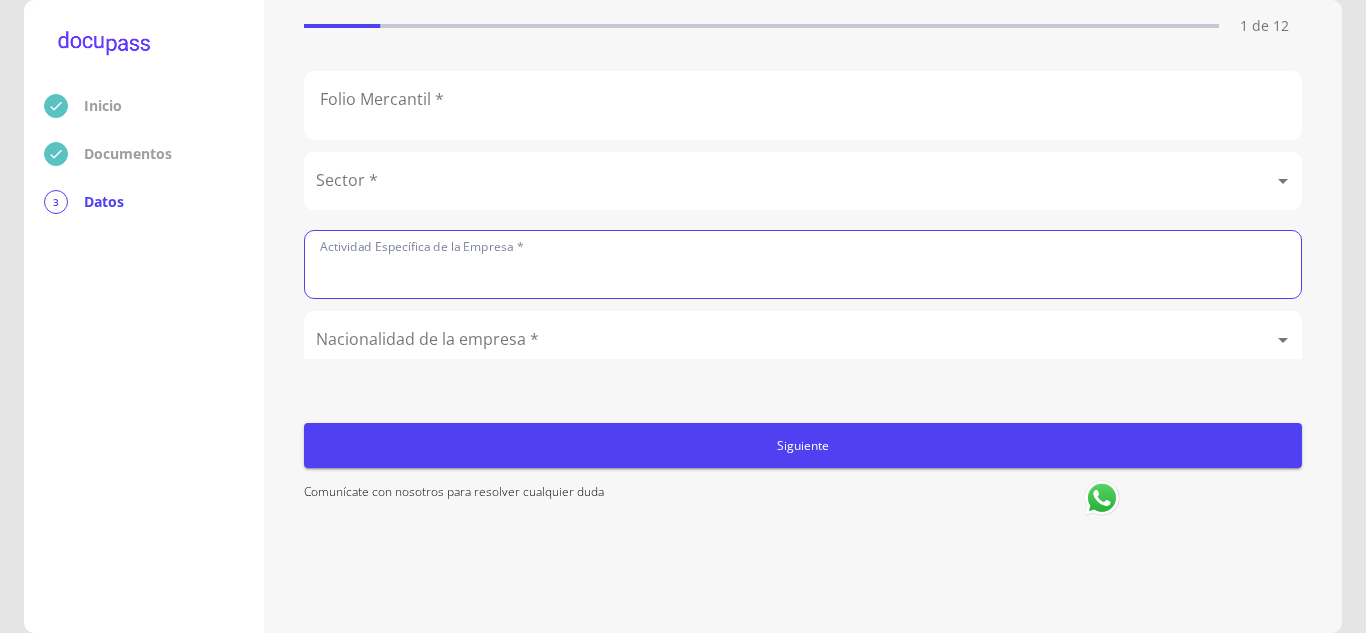 click 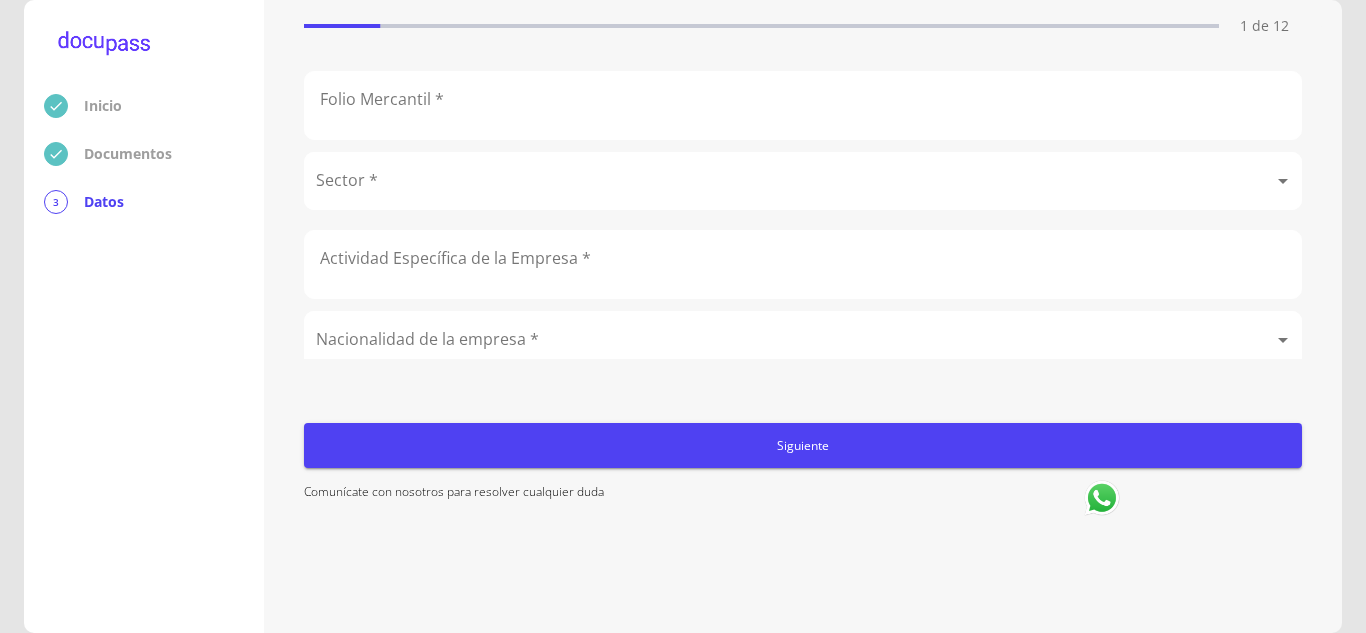 click on "Inicio Documentos 3 Datos" at bounding box center (144, 316) 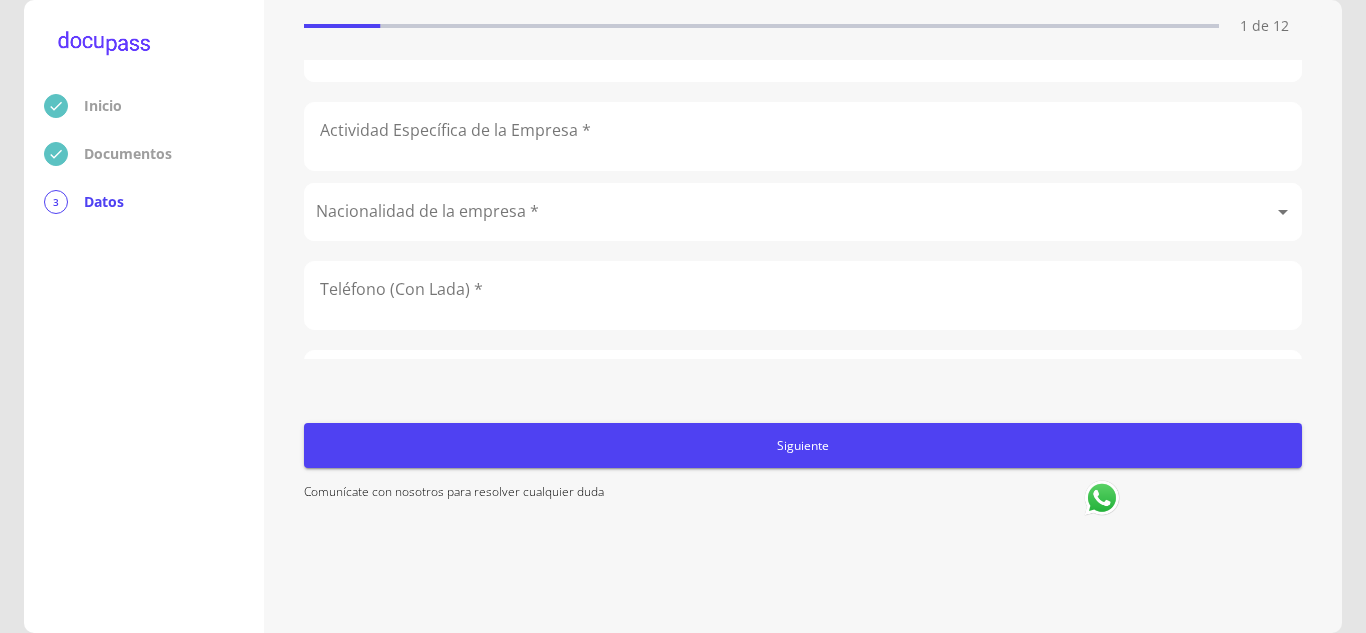 scroll, scrollTop: 374, scrollLeft: 0, axis: vertical 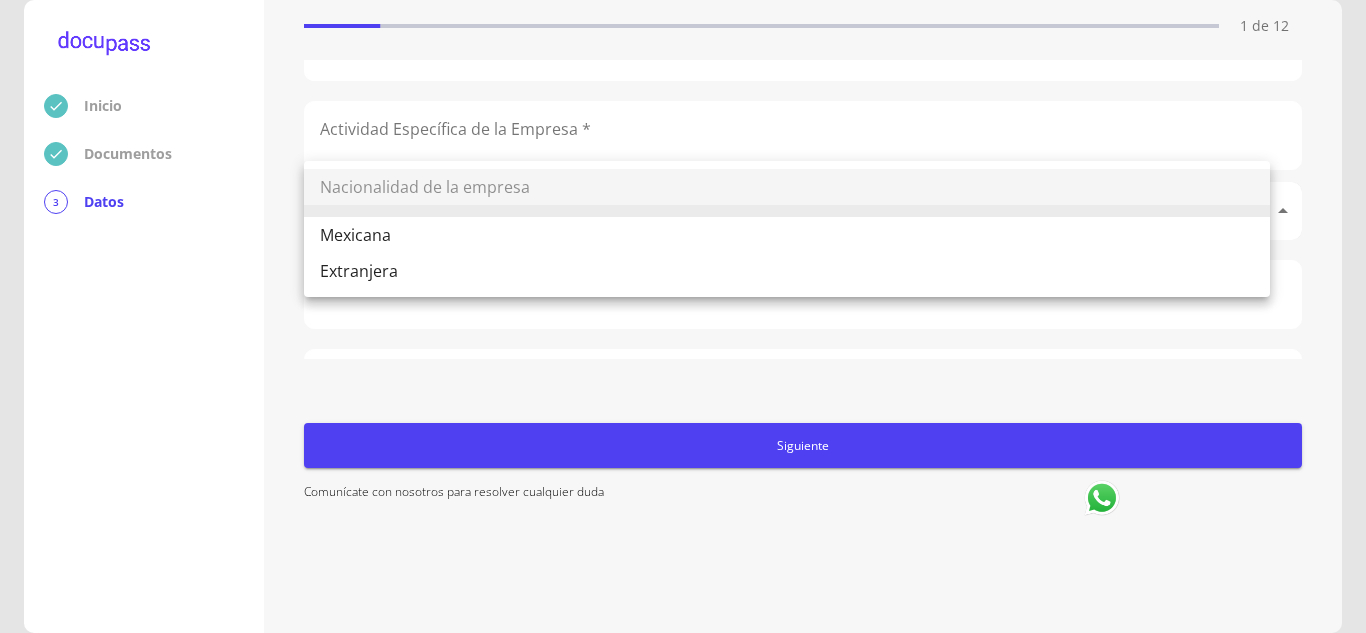 click on "Inicio Documentos 3 Datos   Completa lo siguiente Datos de la empresa solicitante 1 de 12 Tipo de cliente * Persona Moral Persona Moral Denominación o Razón Social * PRECURSORES DEL FUTURO SA DE CV Nombre comercial de la Empresa o Marca * PRECURSORES DEL FUTURO Folio Mercantil * Sector * ​ Actividad Específica de la Empresa * Nacionalidad de la empresa * ​ Teléfono (Con Lada) * Teléfono Alterno (Con Lada) * Email [EMAIL_ADDRESS][DOMAIN_NAME] País donde está establecida la Empresa * ​ Fecha de Inscripción al RFC * RFC (Con Homoclave) * No. de Empleados * No. de Clientes * Antigüedad de la Empresa (Años) * ​ Antigüedad de la Empresa (Meses) ​ Siguiente Comunícate con nosotros para resolver cualquier duda   Nacionalidad de la empresa Mexicana Extranjera" at bounding box center (683, 316) 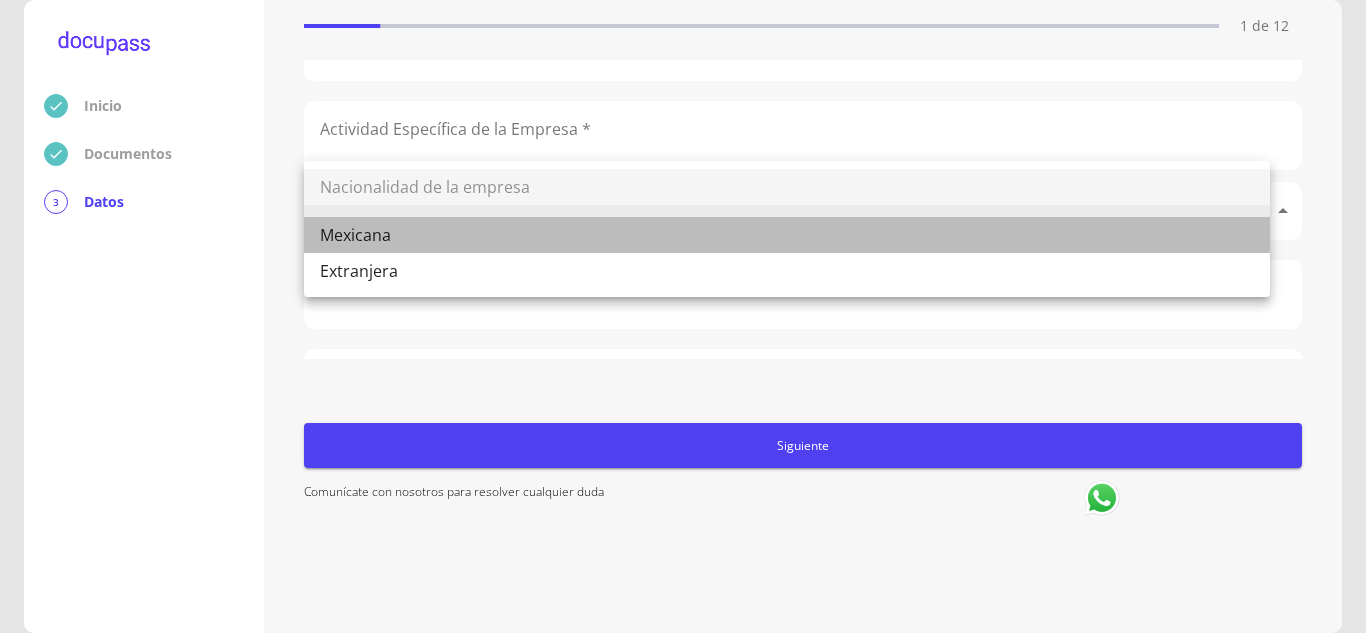 click on "Mexicana" at bounding box center [787, 235] 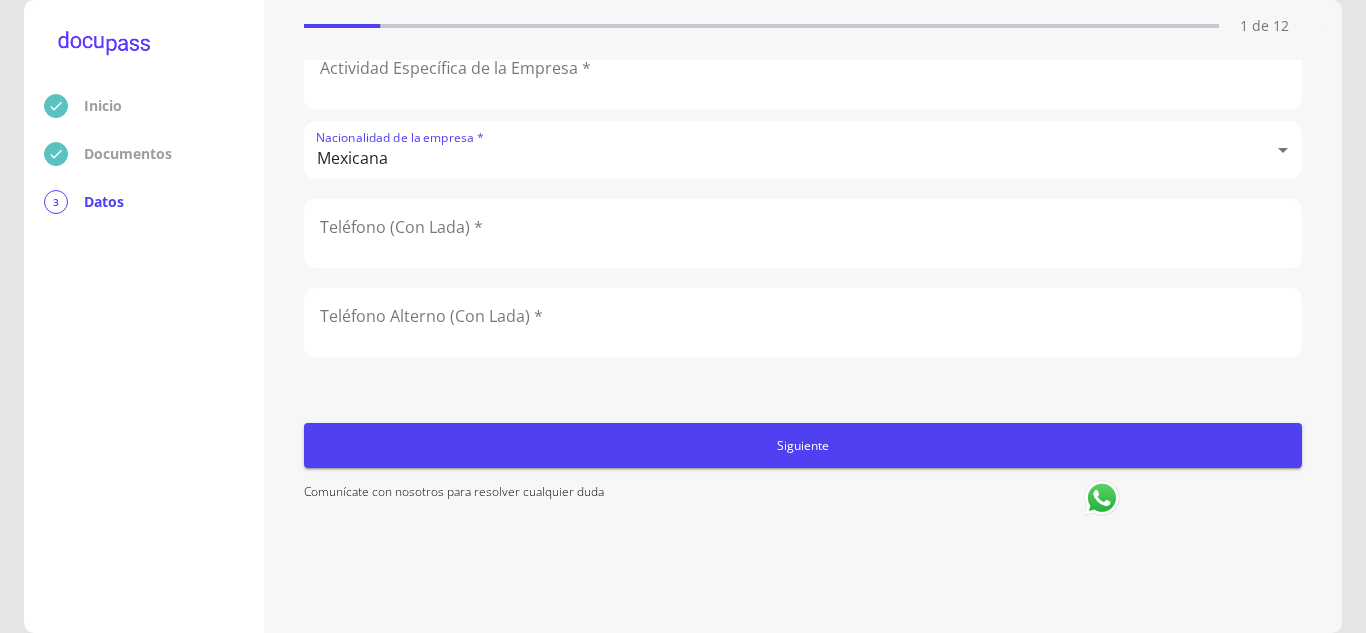 scroll, scrollTop: 436, scrollLeft: 0, axis: vertical 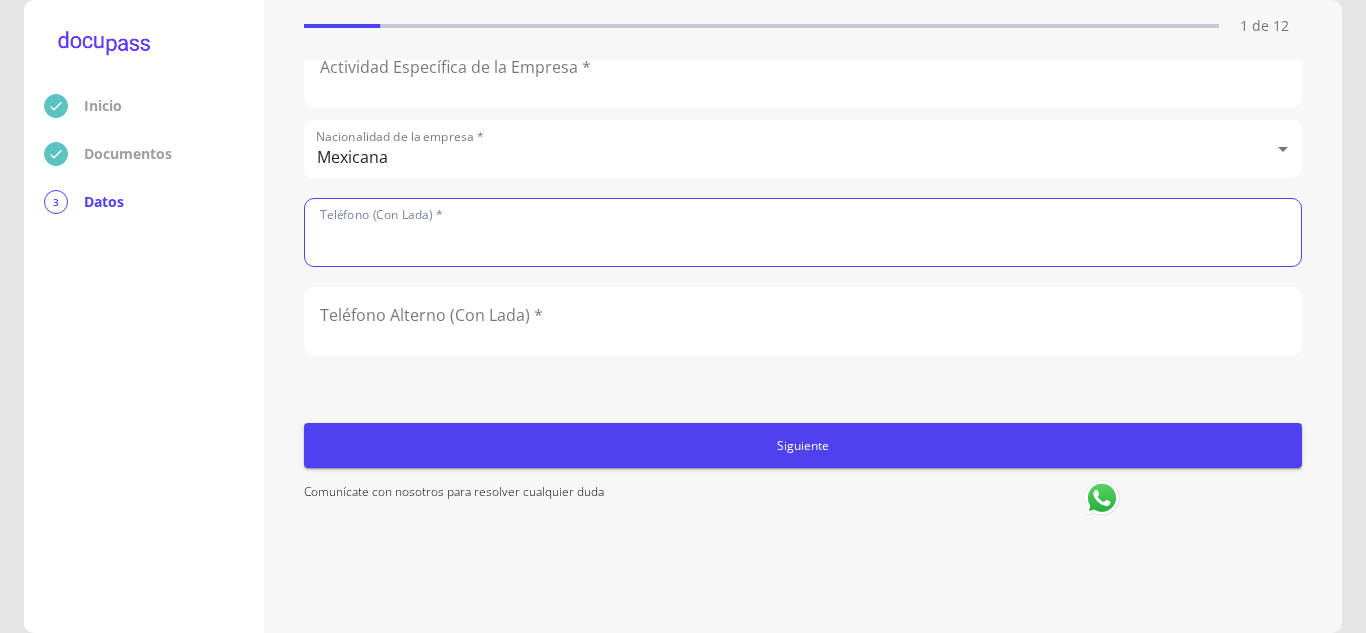 click 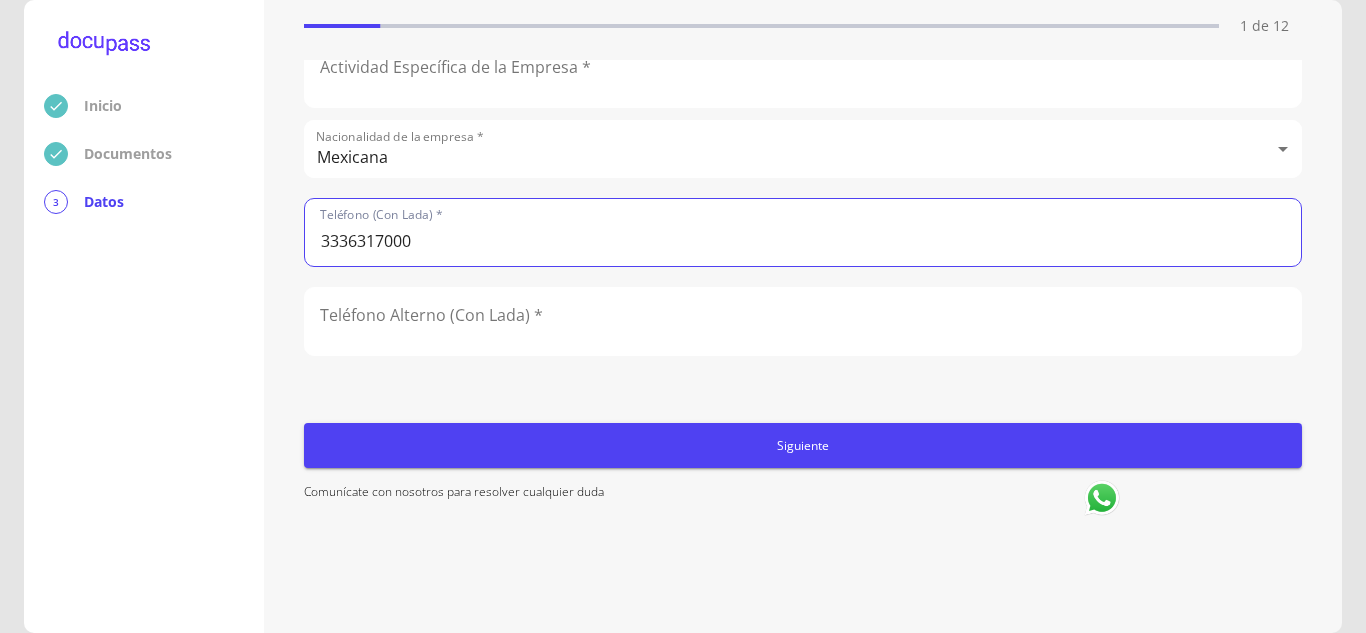 type on "3336317000" 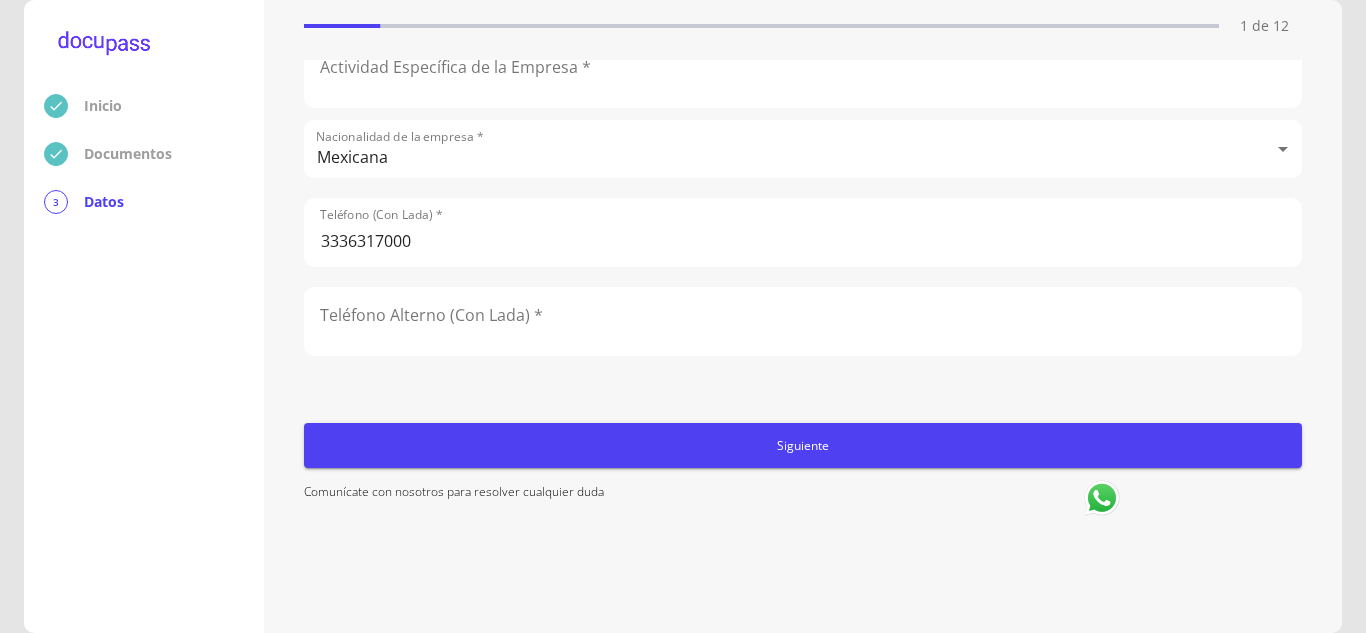 click on "Inicio Documentos 3 Datos" at bounding box center [144, 316] 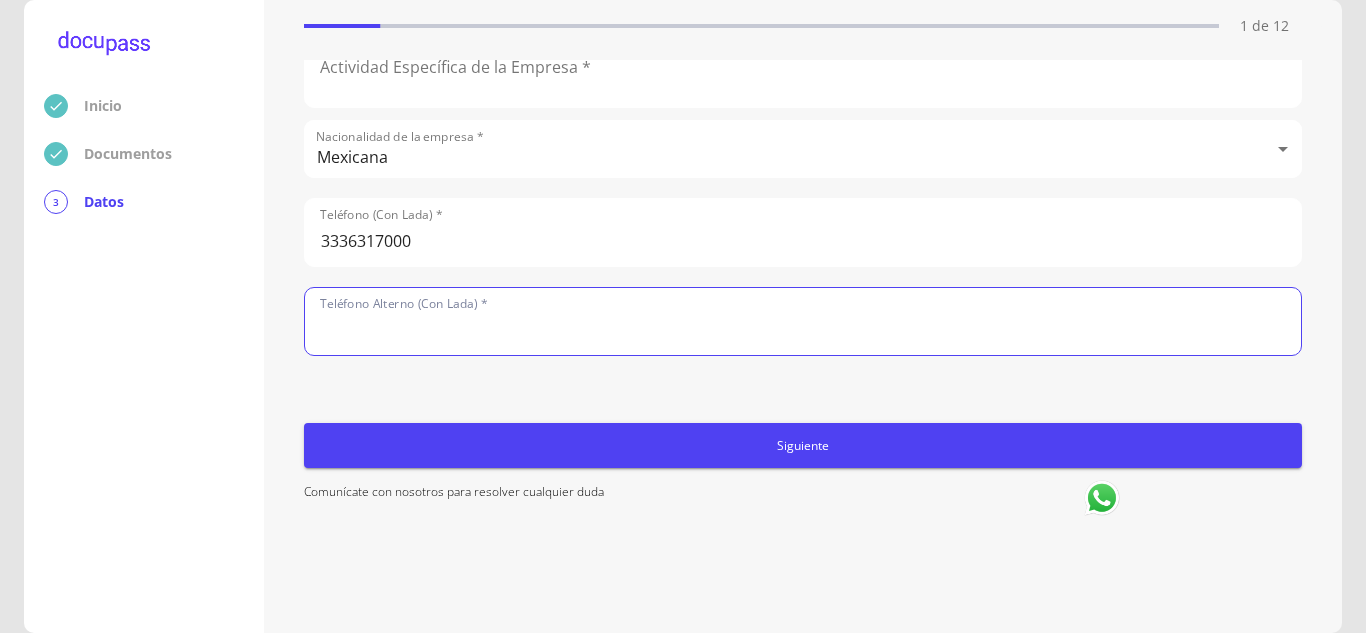 click 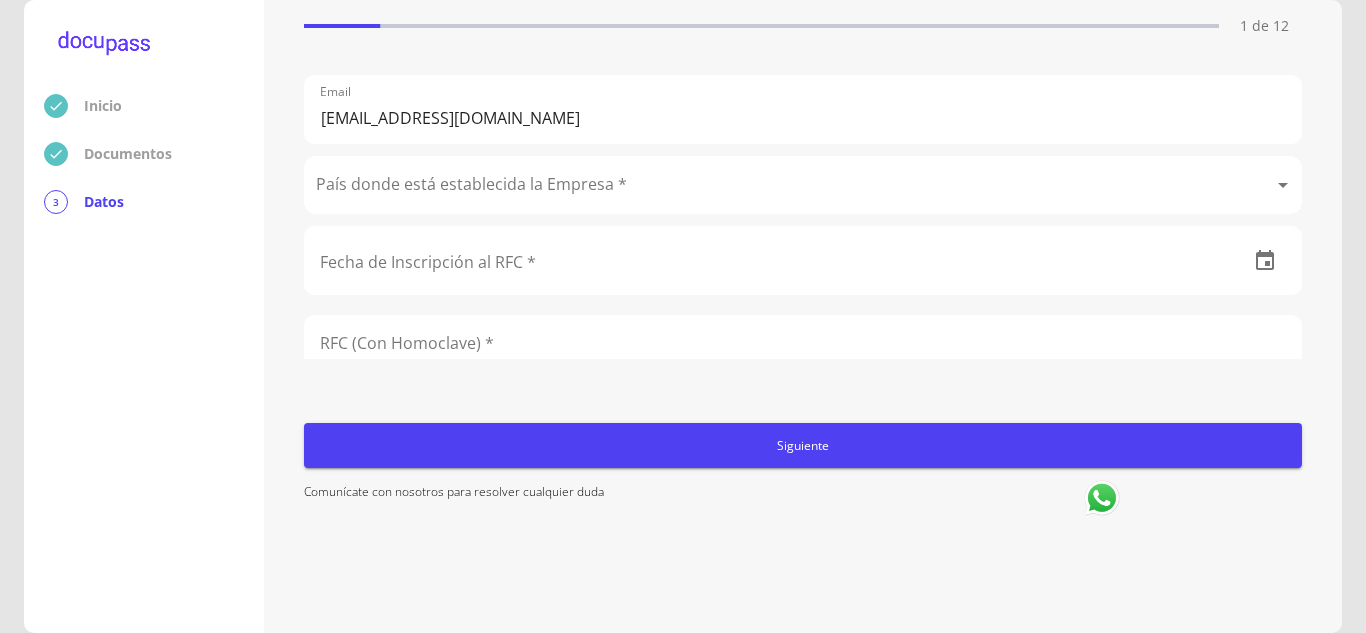 scroll, scrollTop: 737, scrollLeft: 0, axis: vertical 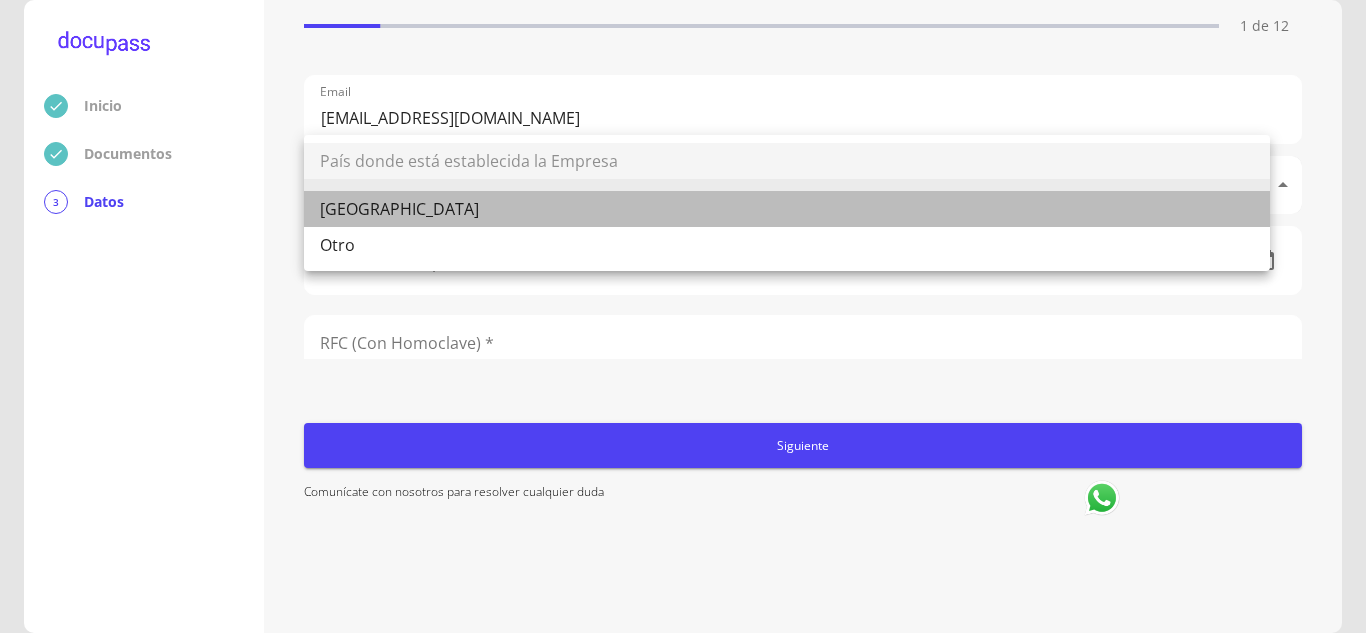 click on "[GEOGRAPHIC_DATA]" at bounding box center [787, 209] 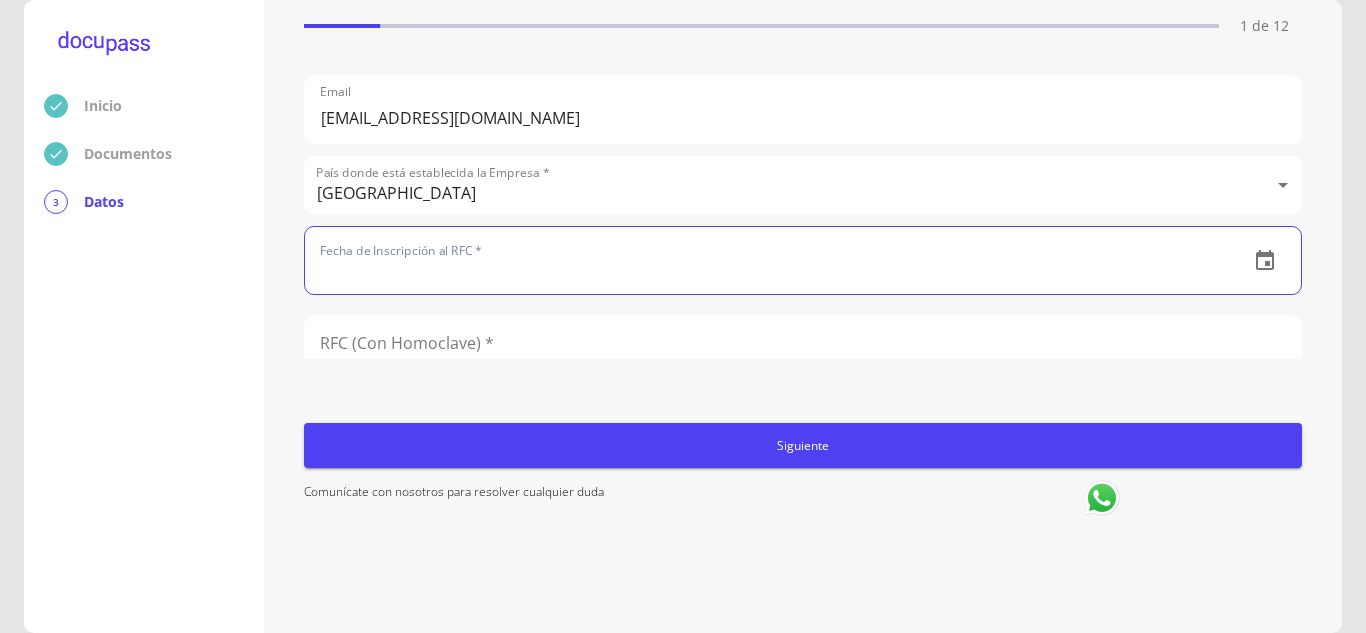 click at bounding box center (769, 260) 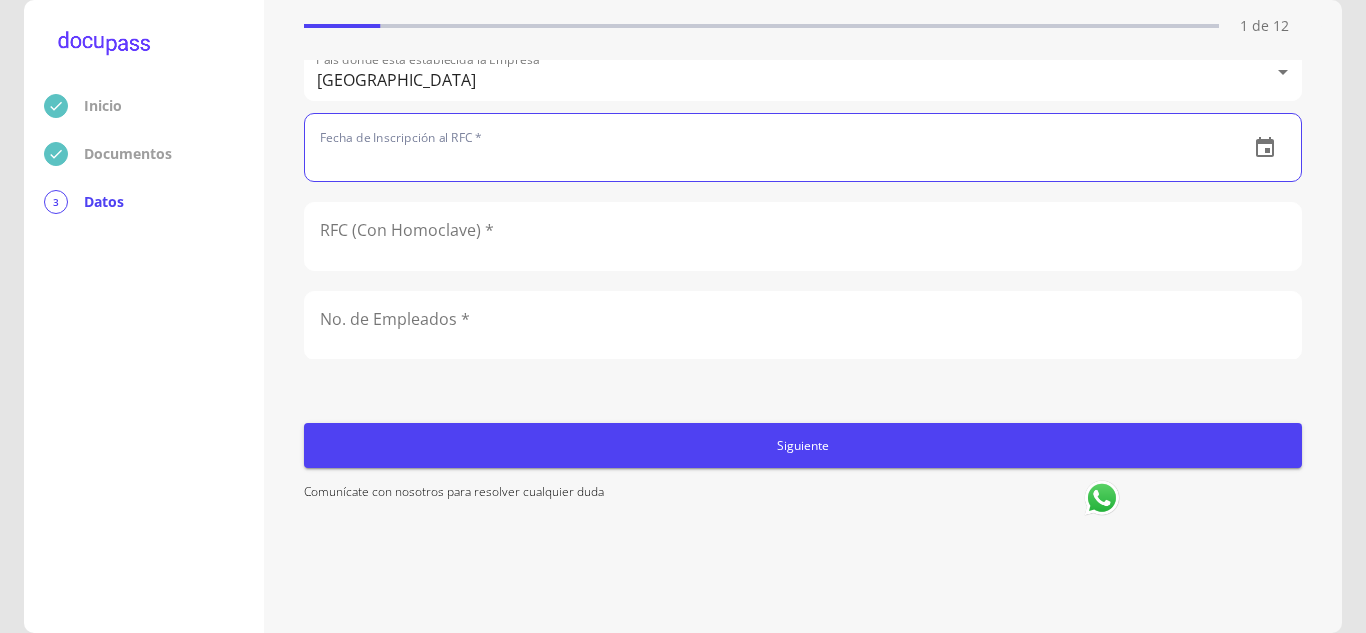 scroll, scrollTop: 849, scrollLeft: 0, axis: vertical 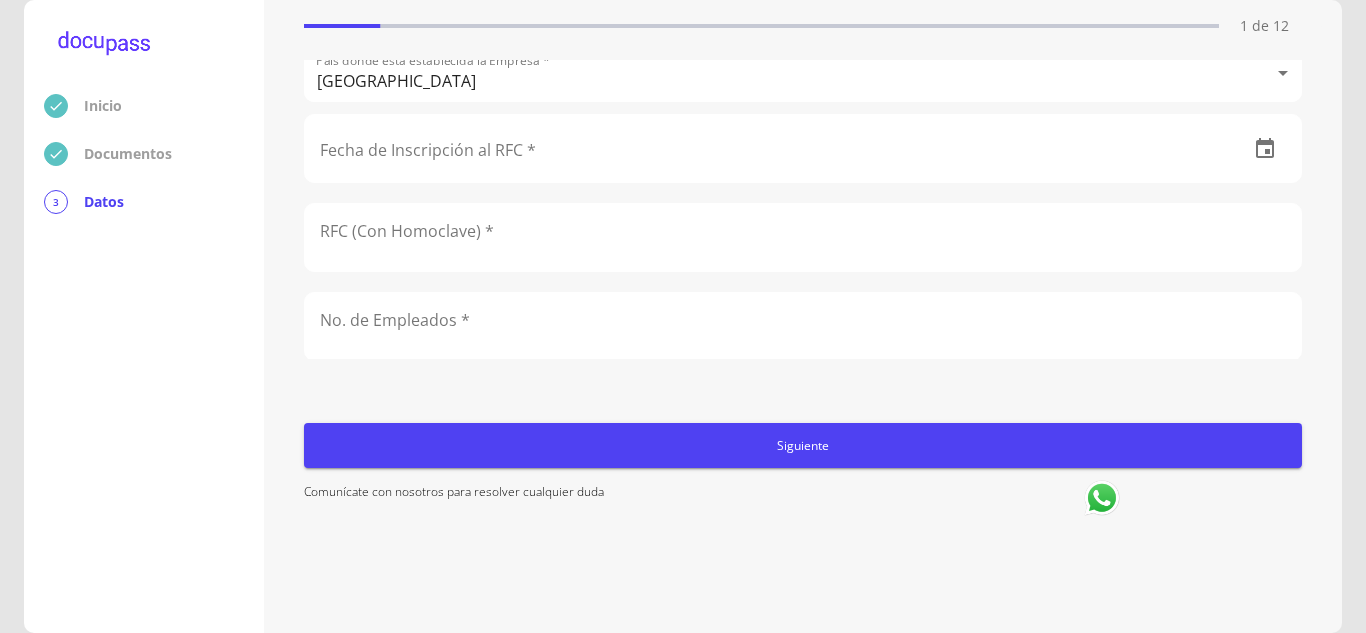 click 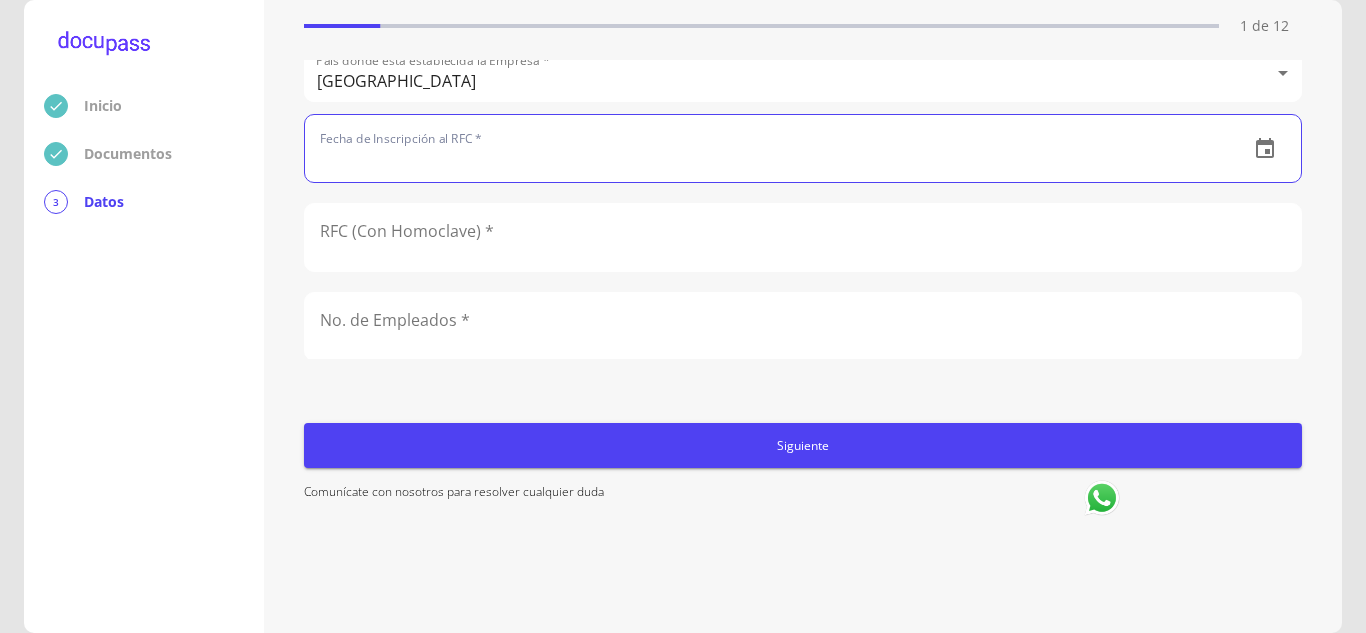 click at bounding box center [769, 148] 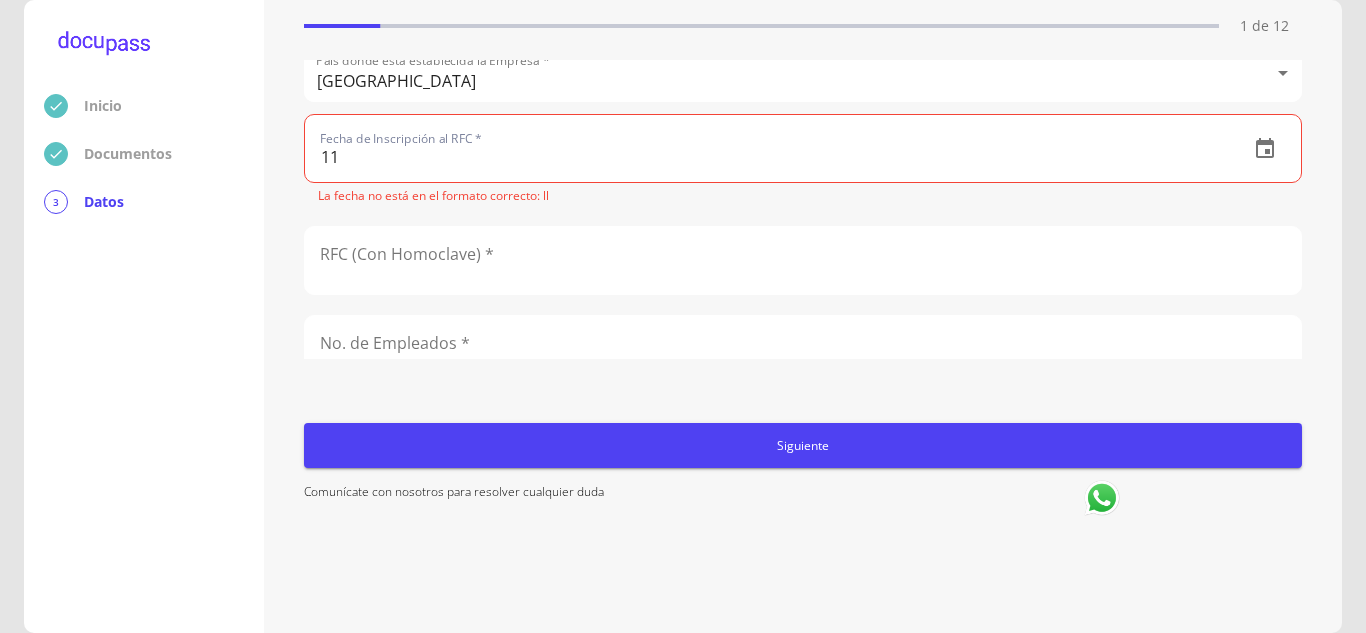 type on "1_" 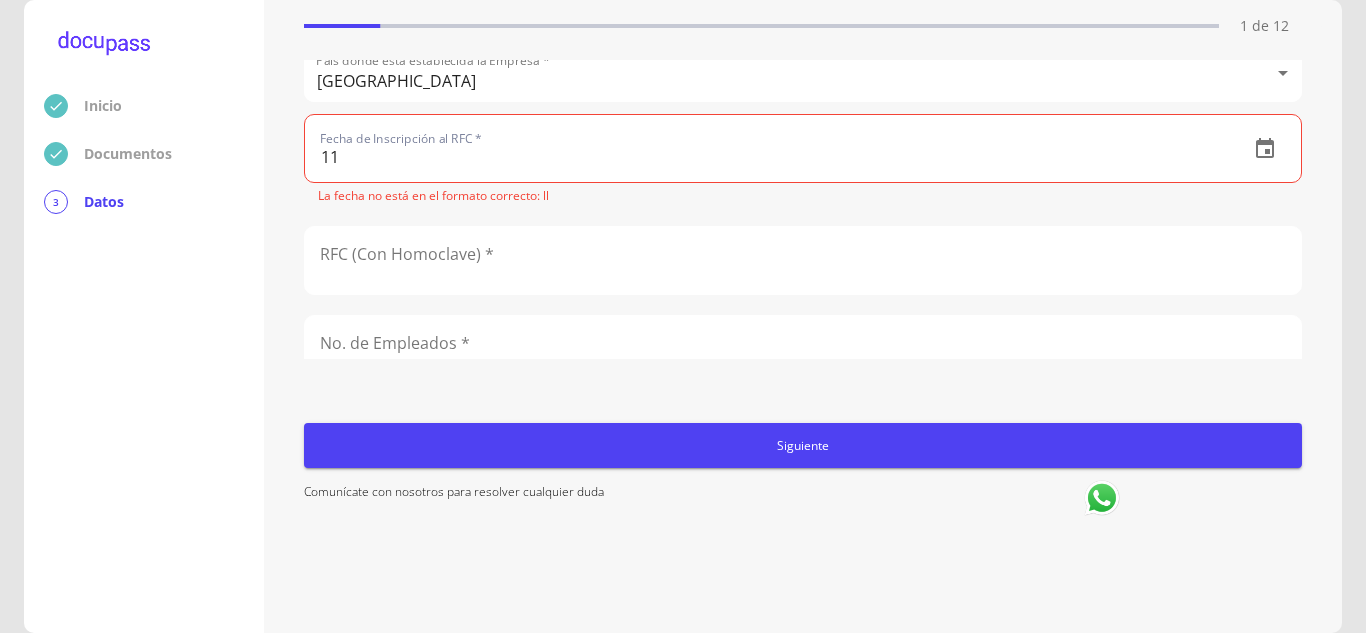 type on "1_" 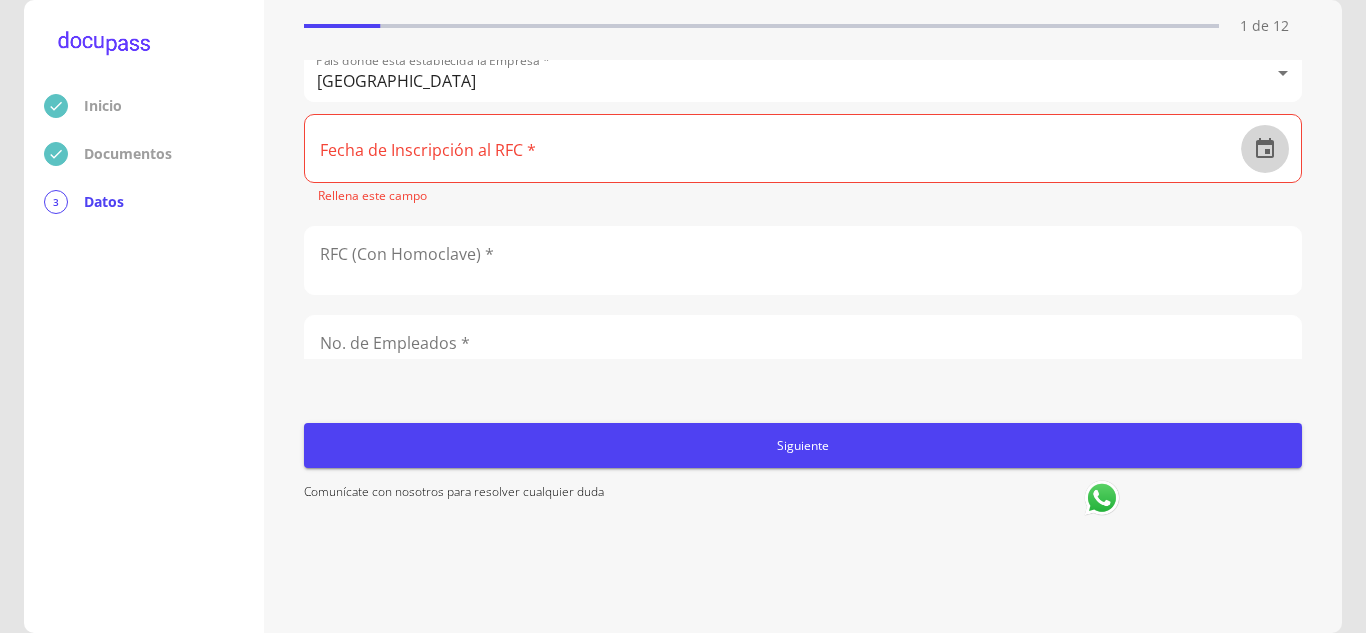 click at bounding box center [1265, 149] 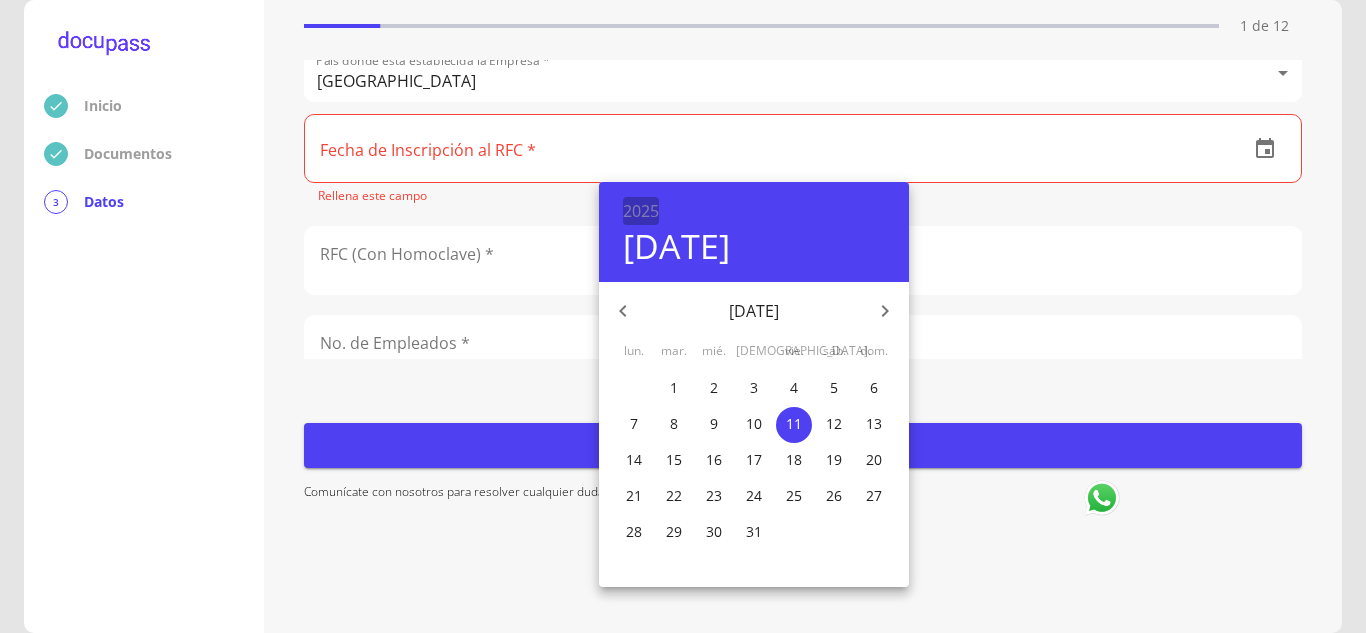 click on "2025" at bounding box center [641, 211] 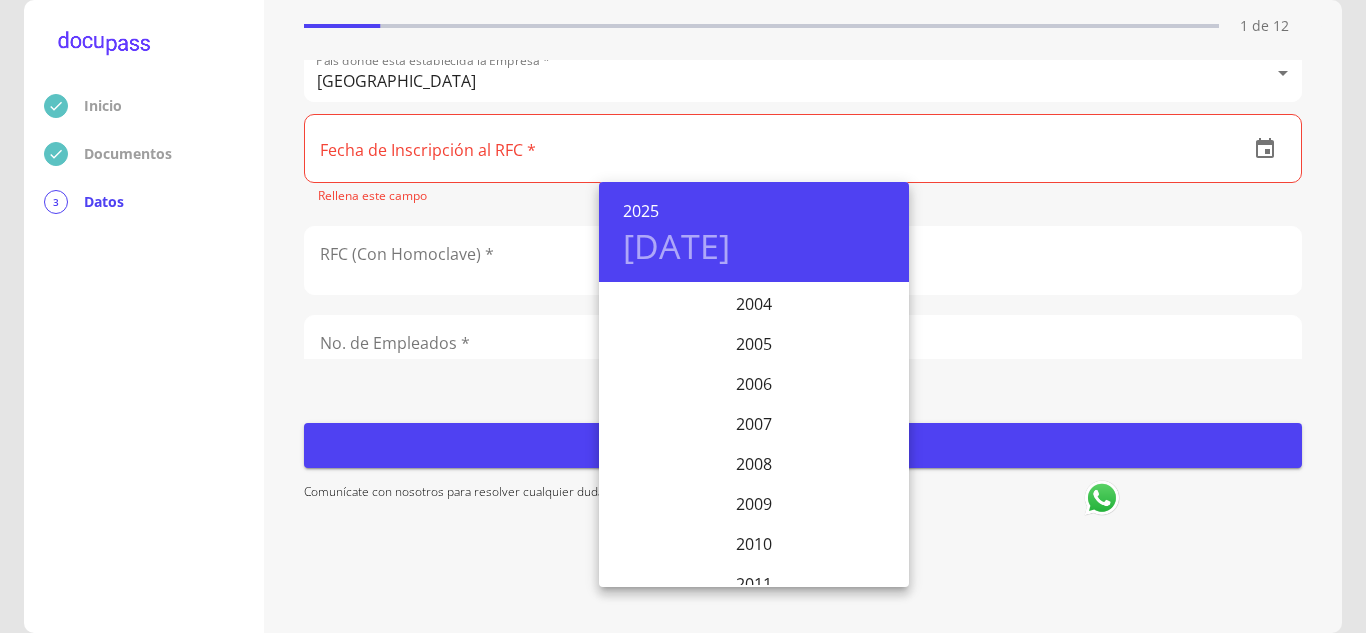 scroll, scrollTop: 4205, scrollLeft: 0, axis: vertical 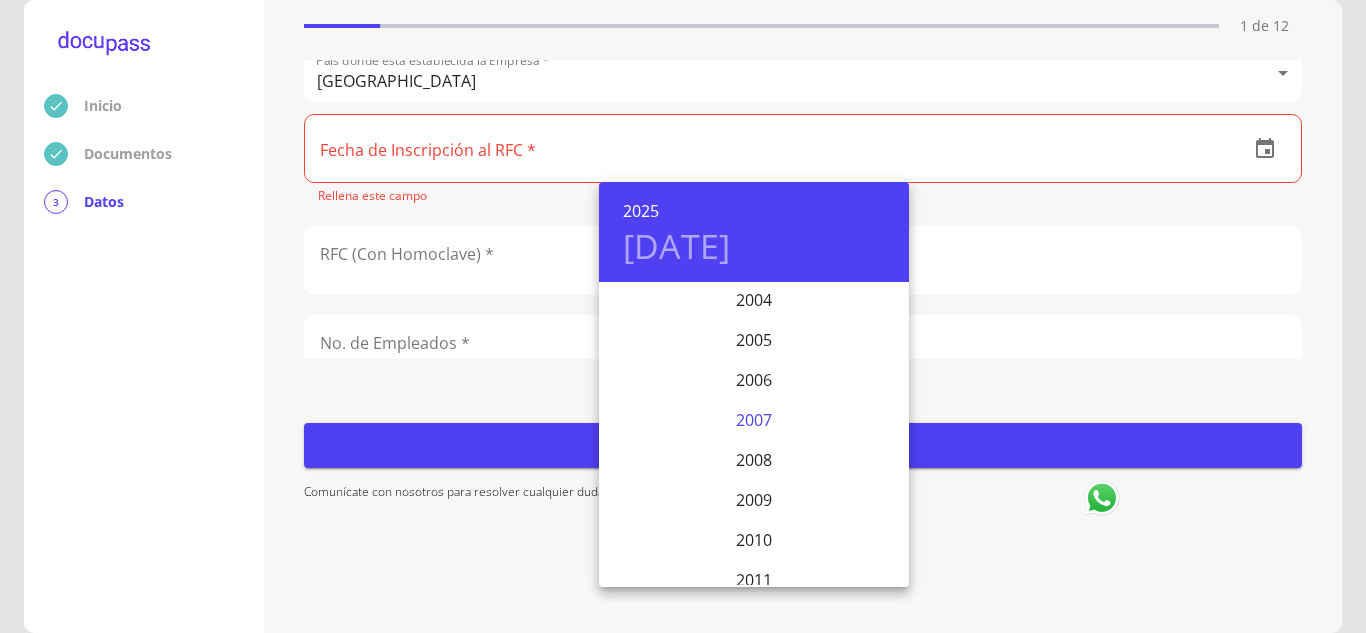 click on "2007" at bounding box center [754, 420] 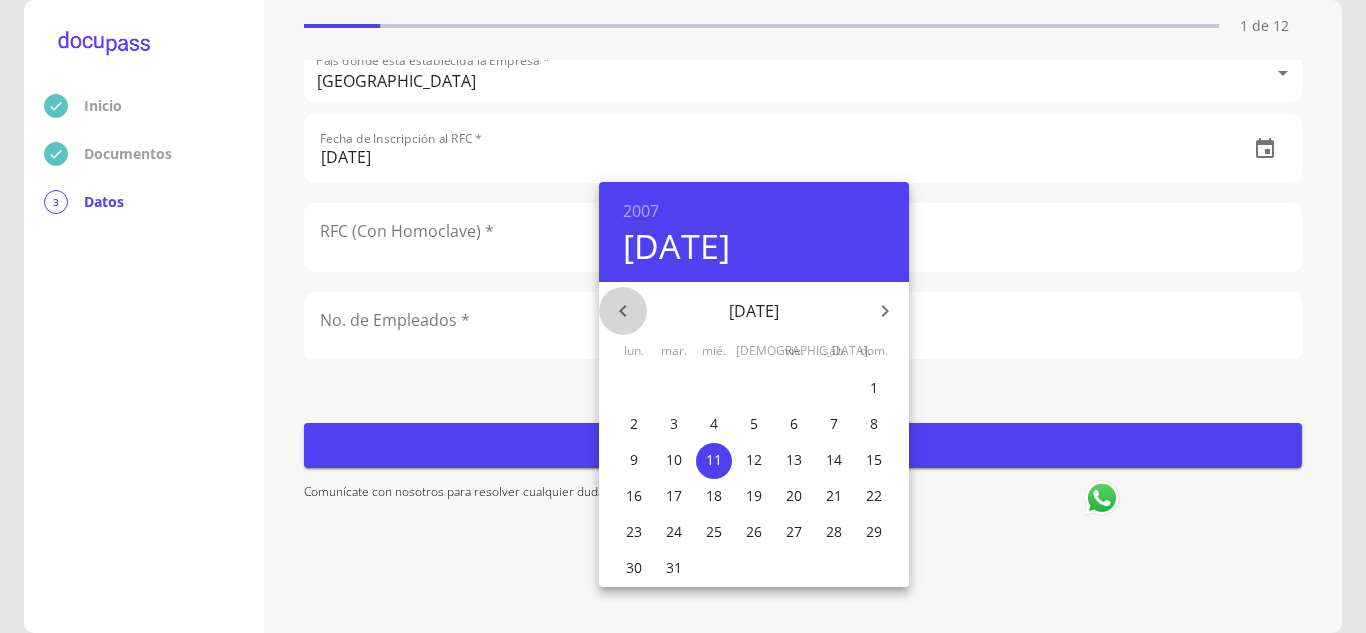 click 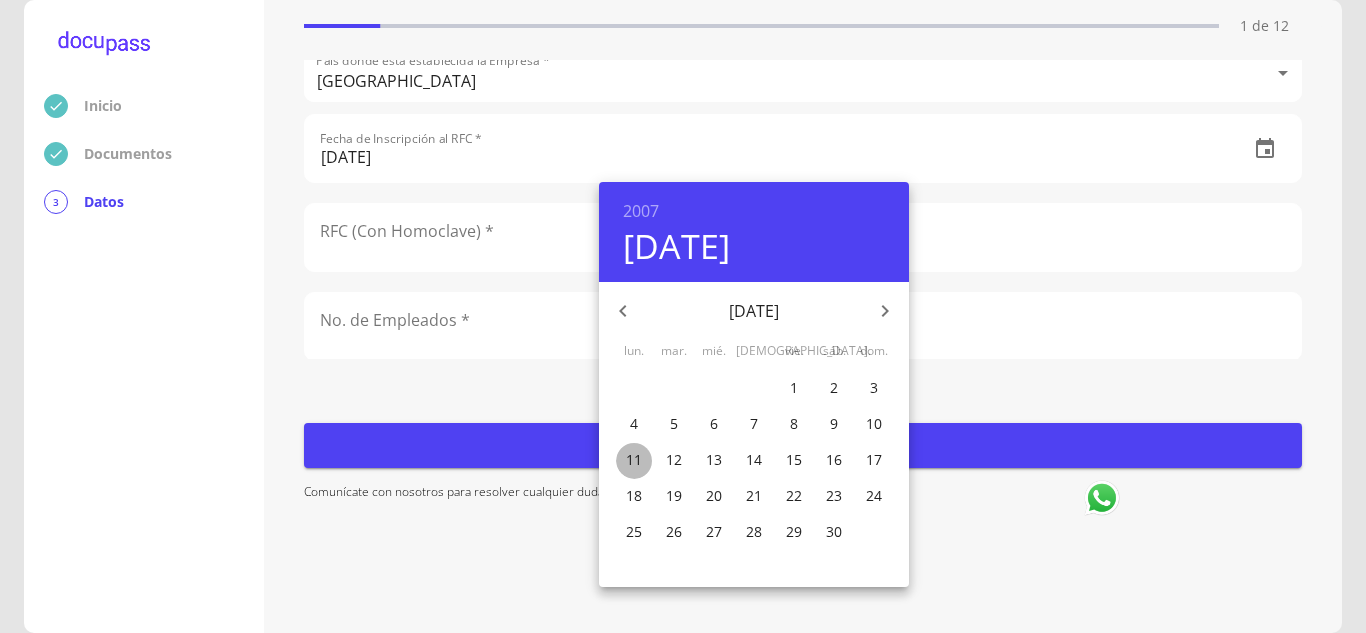 click on "11" at bounding box center (634, 460) 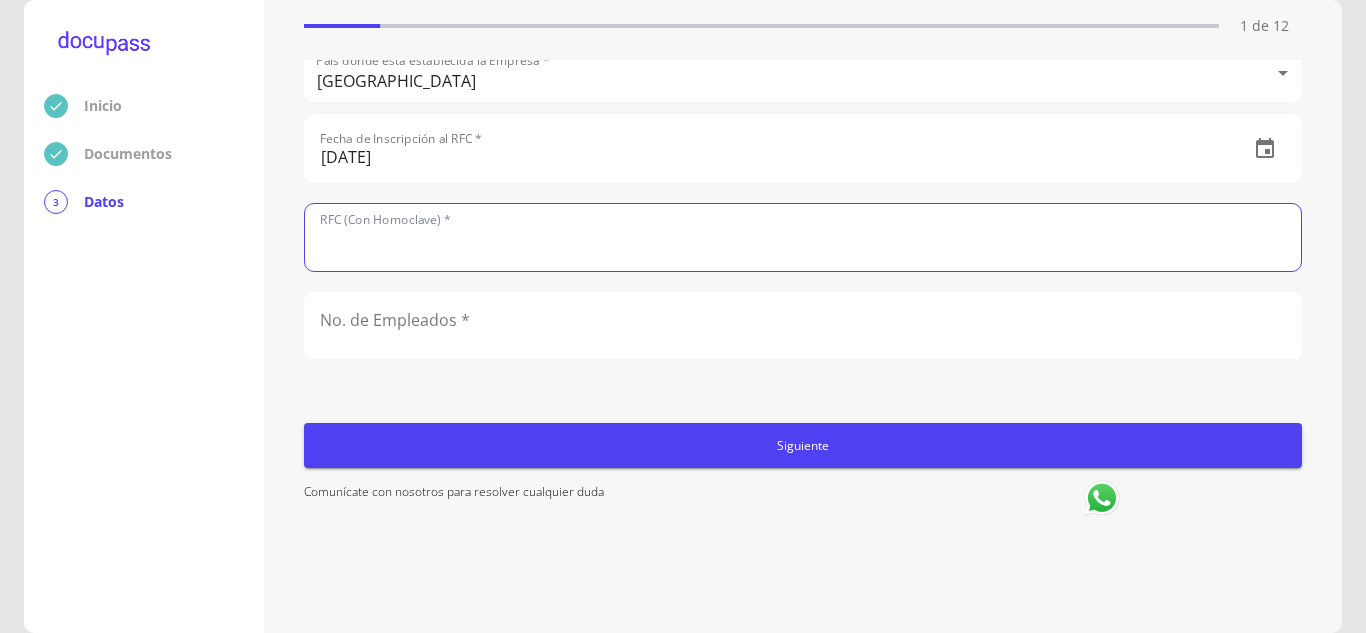 click 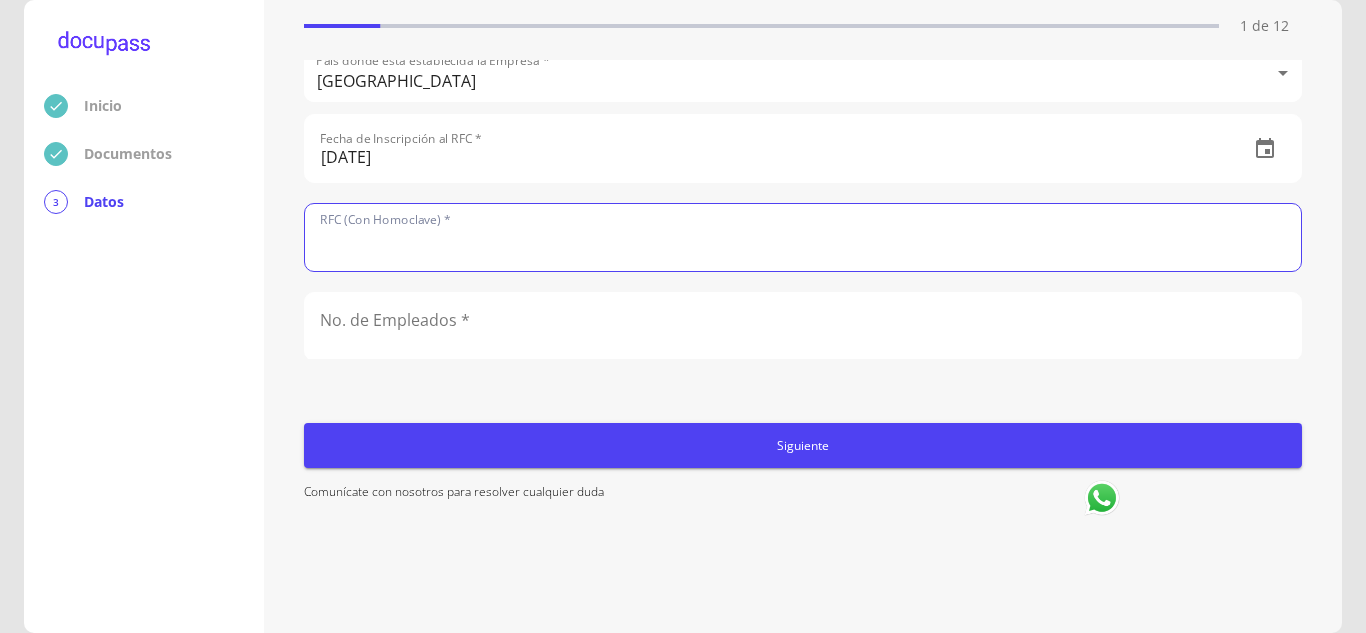 paste on "BMC0706114M1" 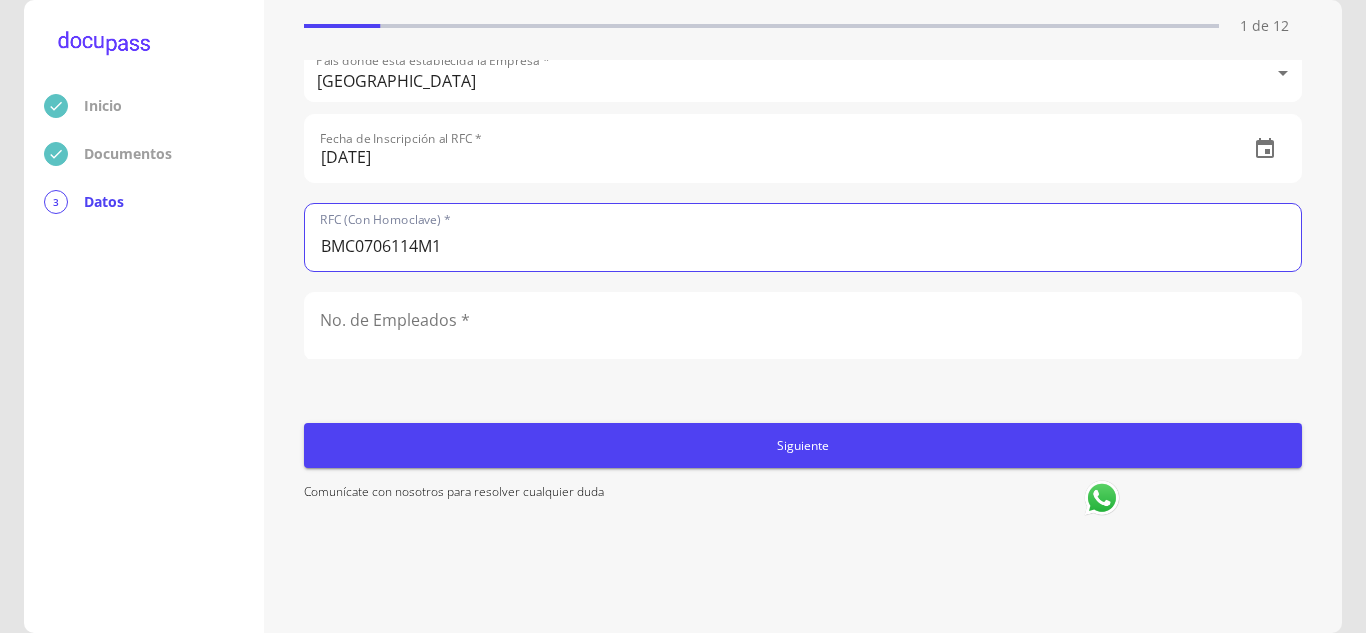type on "BMC0706114M1" 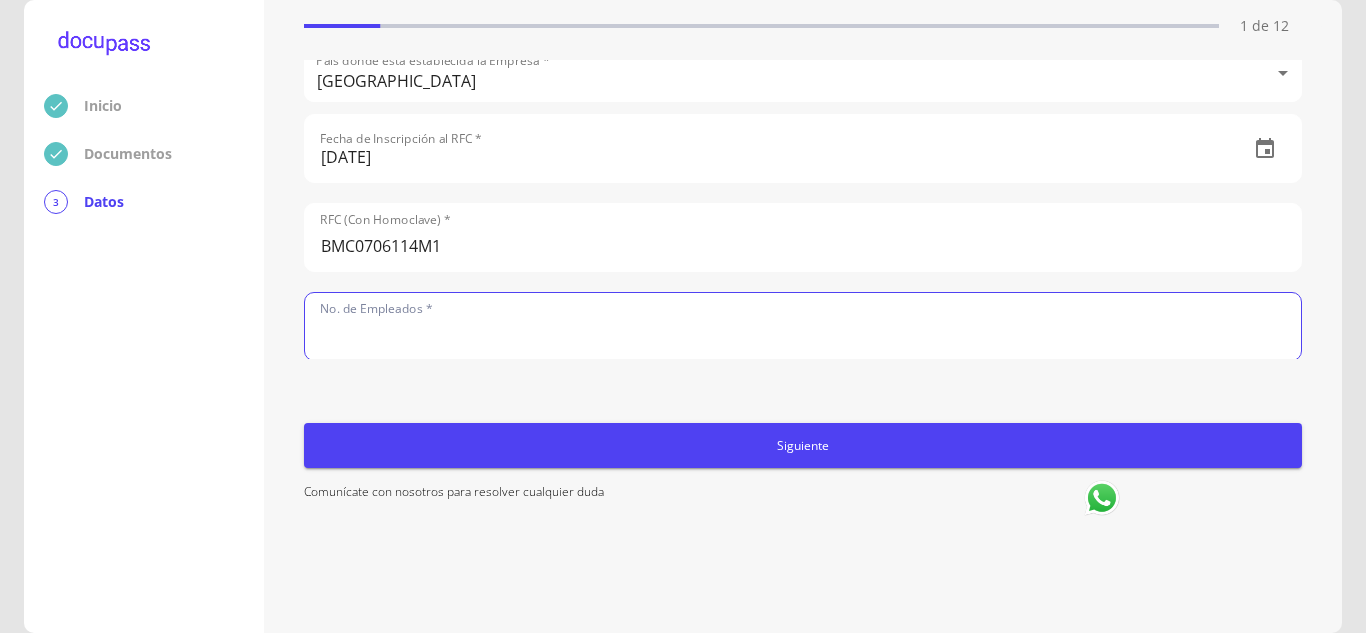 click 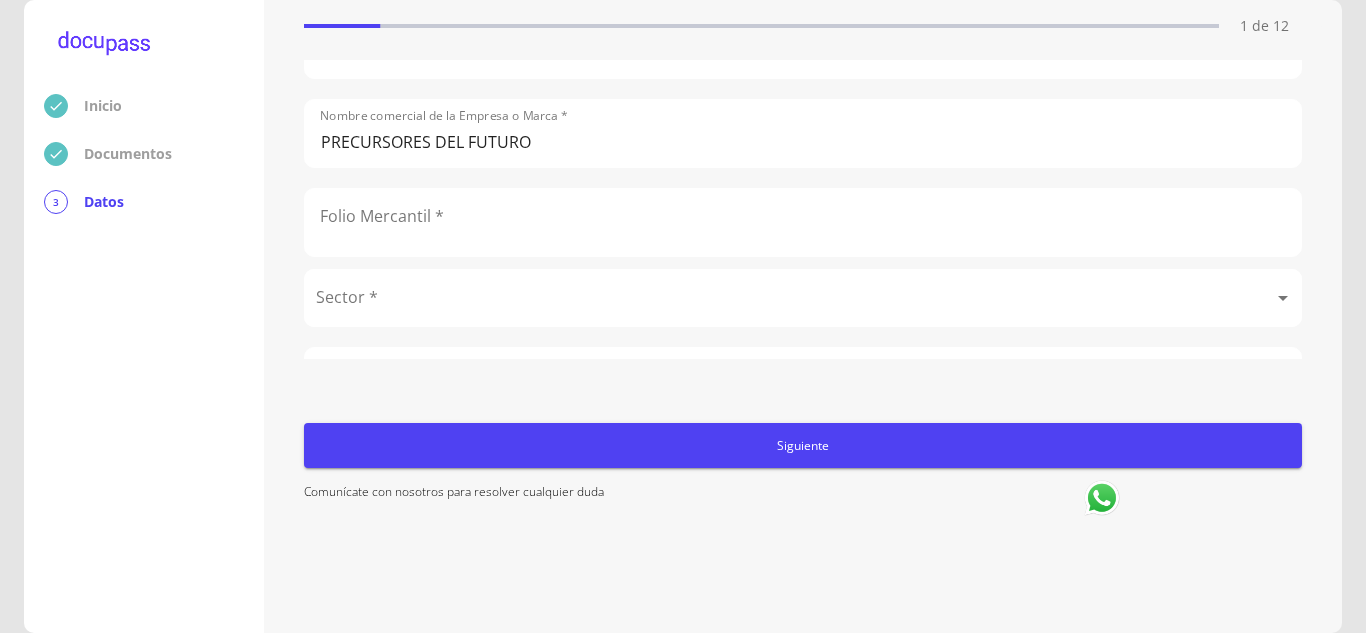 scroll, scrollTop: 130, scrollLeft: 0, axis: vertical 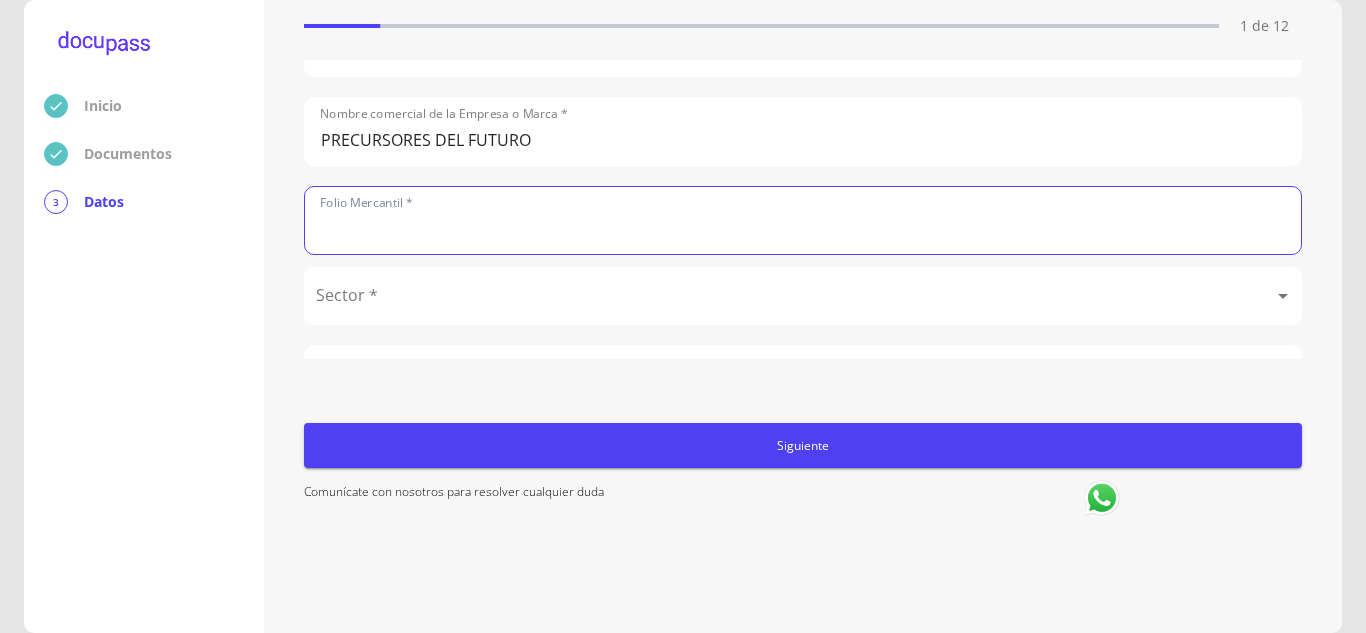 click 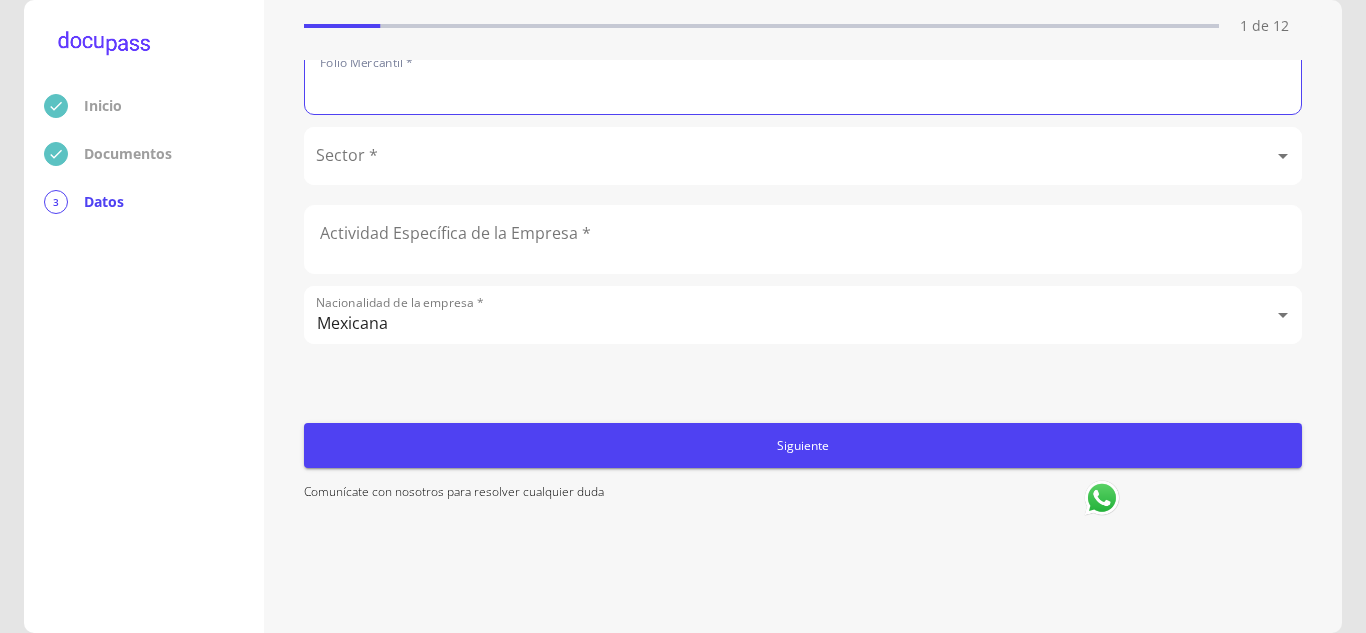 scroll, scrollTop: 255, scrollLeft: 0, axis: vertical 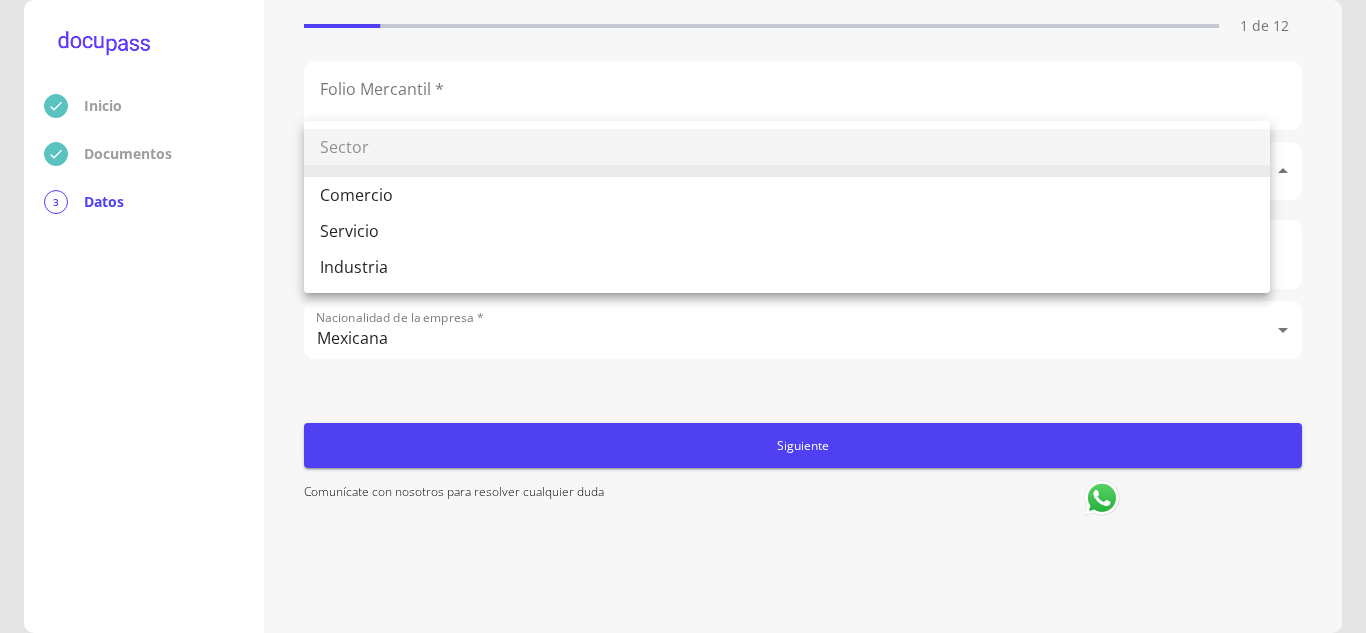 click on "Inicio Documentos 3 Datos   Completa lo siguiente Datos de la empresa solicitante 1 de 12 Tipo de cliente * Persona Moral Persona Moral Denominación o Razón Social * PRECURSORES DEL FUTURO SA DE CV Nombre comercial de la Empresa o Marca * PRECURSORES DEL FUTURO Folio Mercantil * Sector * ​ Actividad Específica de la Empresa * Nacionalidad de la empresa * Mexicana Mexicana Teléfono (Con Lada) * [PHONE_NUMBER] Teléfono Alterno (Con Lada) * 3313512115 Email [EMAIL_ADDRESS][DOMAIN_NAME] País donde está establecida la Empresa * [GEOGRAPHIC_DATA] [GEOGRAPHIC_DATA] Fecha de Inscripción al RFC * [DATE] RFC (Con Homoclave) * BMC0706114M1 No. de Empleados * No. de Clientes * Antigüedad de la Empresa (Años) * ​ Antigüedad de la Empresa (Meses) ​ Siguiente Comunícate con nosotros para resolver cualquier duda   Sector Comercio Servicio Industria" at bounding box center [683, 316] 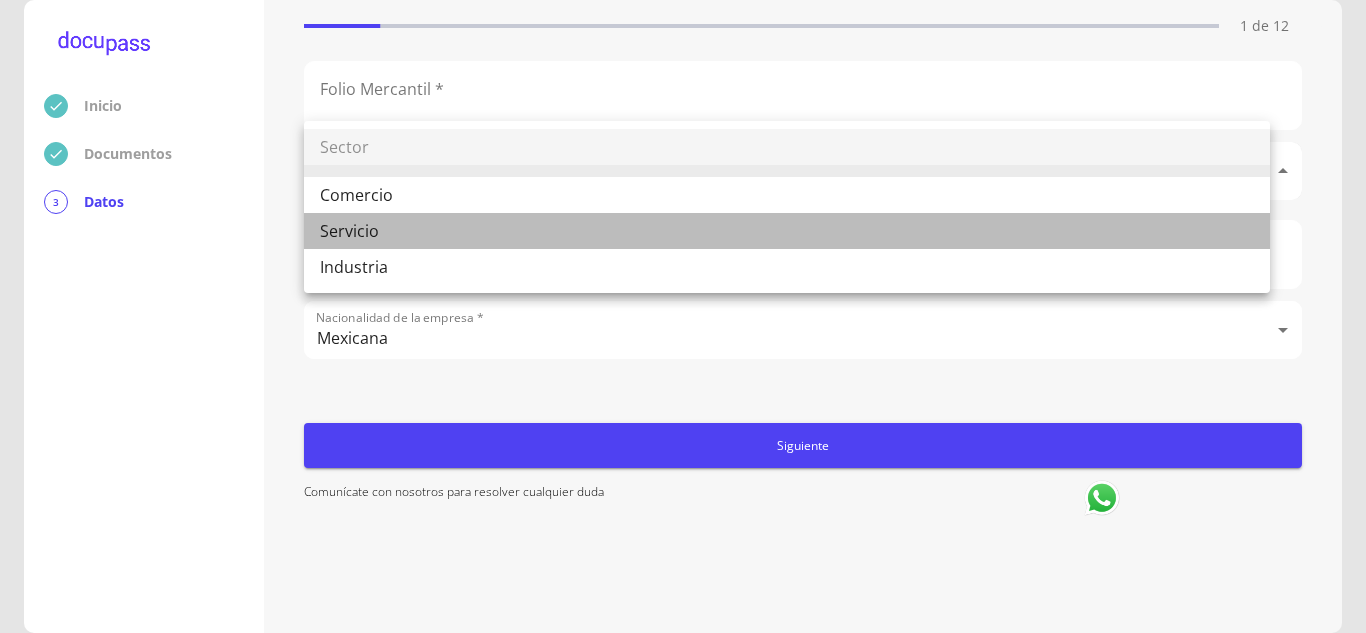 click on "Servicio" at bounding box center [787, 231] 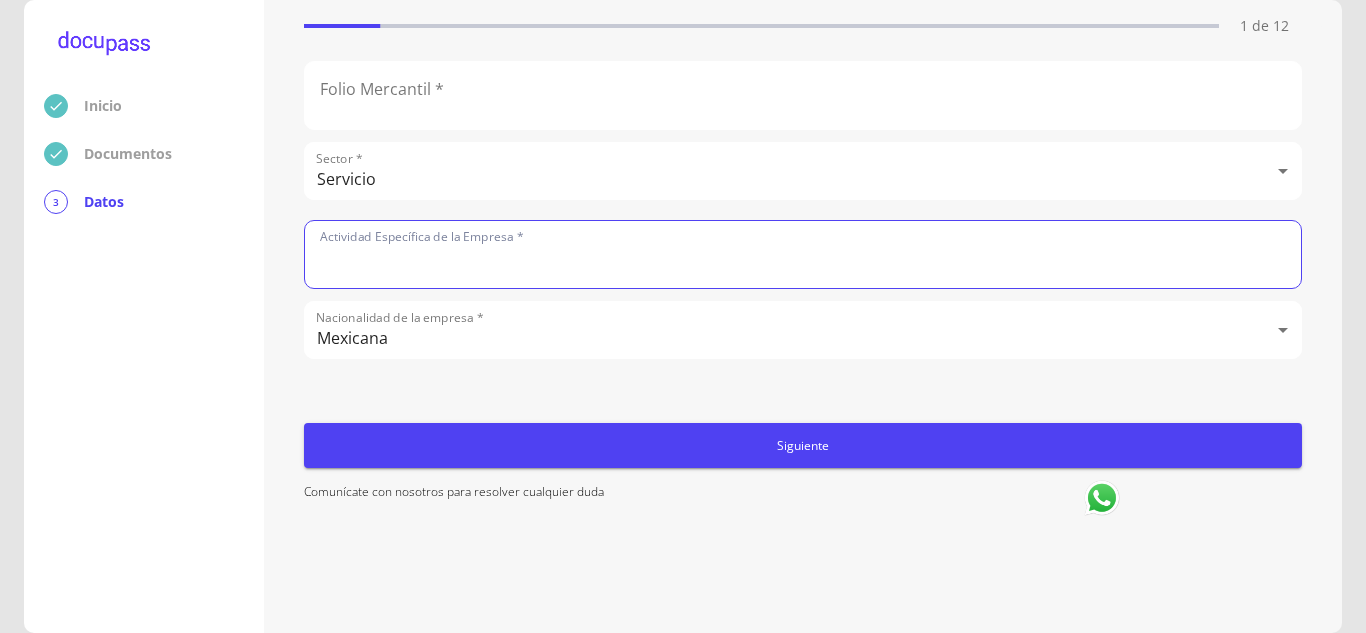 click 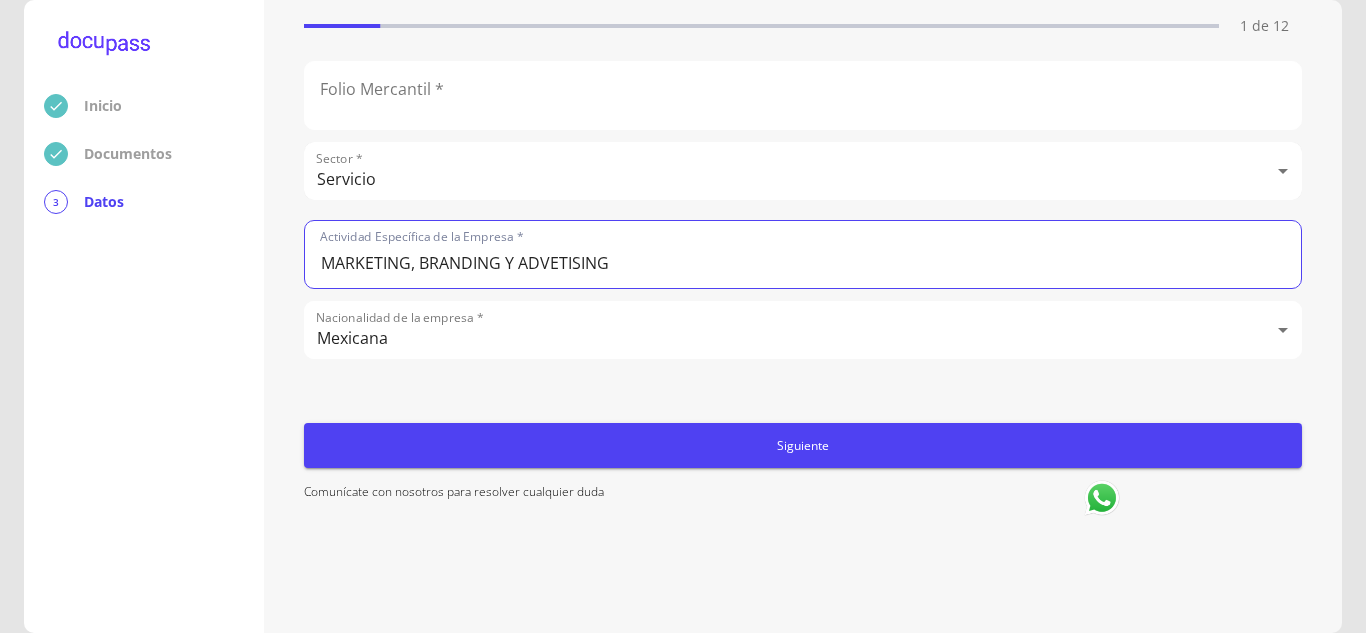 type on "MARKETING, BRANDING Y ADVETISING" 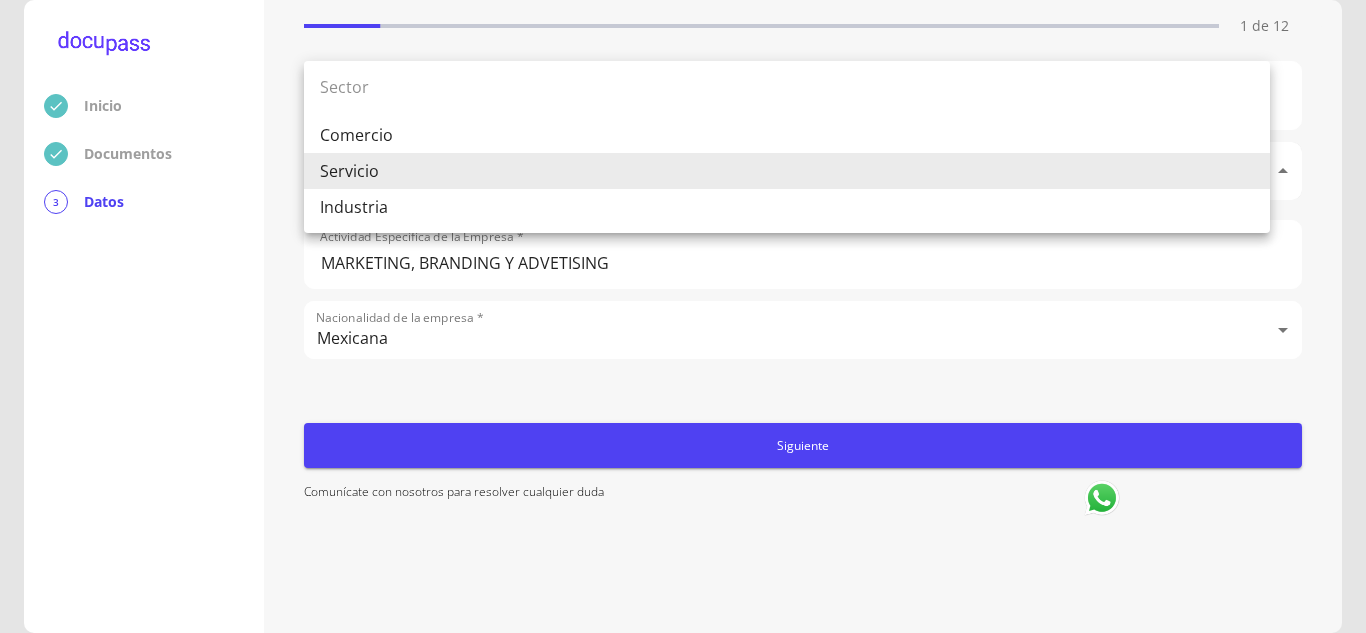 click on "Inicio Documentos 3 Datos   Completa lo siguiente Datos de la empresa solicitante 1 de 12 Tipo de cliente * Persona Moral Persona Moral Denominación o Razón Social * PRECURSORES DEL FUTURO SA DE CV Nombre comercial de la Empresa o Marca * PRECURSORES DEL FUTURO Folio Mercantil * Sector * Servicio Servicio Actividad Específica de la Empresa * MARKETING, BRANDING Y ADVETISING Nacionalidad de la empresa * Mexicana Mexicana Teléfono (Con Lada) * [PHONE_NUMBER] Teléfono Alterno (Con Lada) * 3313512115 Email [EMAIL_ADDRESS][DOMAIN_NAME] País donde está establecida la Empresa * [GEOGRAPHIC_DATA] [GEOGRAPHIC_DATA] Fecha de Inscripción al RFC * [DATE] RFC (Con Homoclave) * BMC0706114M1 No. de Empleados * No. de Clientes * Antigüedad de la Empresa (Años) * ​ Antigüedad de la Empresa (Meses) ​ Siguiente Comunícate con nosotros para resolver cualquier duda   Sector Comercio Servicio Industria" at bounding box center [683, 316] 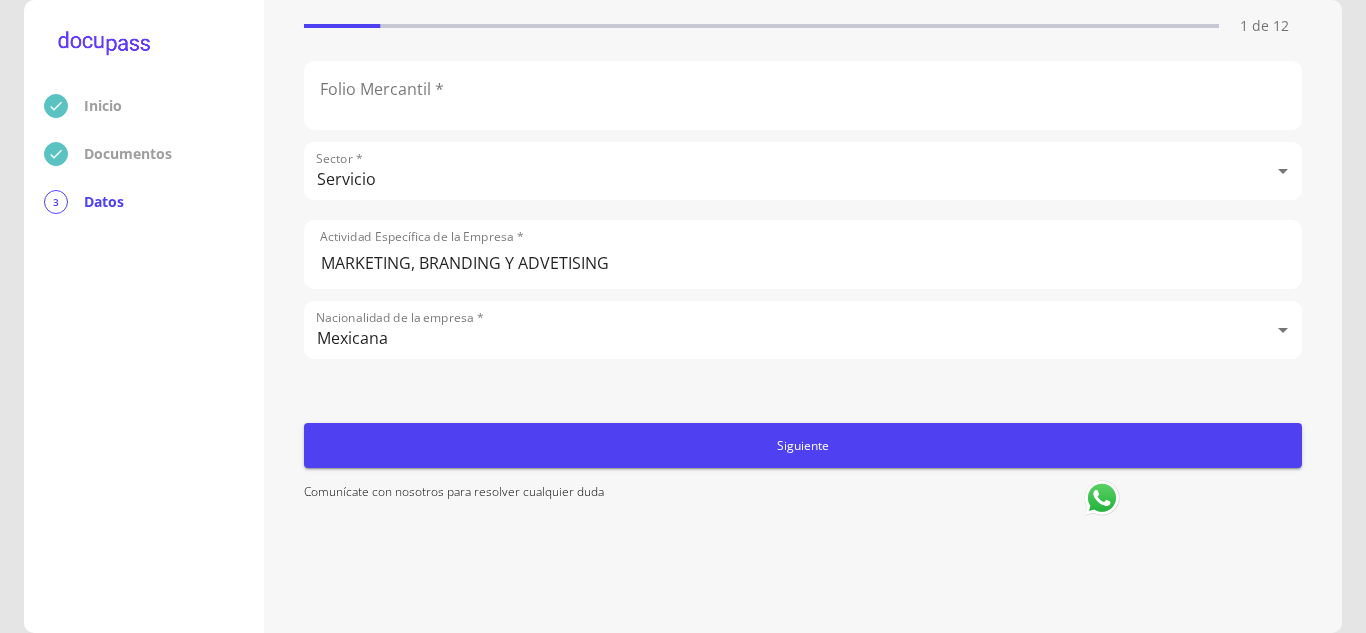 click on "Inicio Documentos 3 Datos" at bounding box center (144, 316) 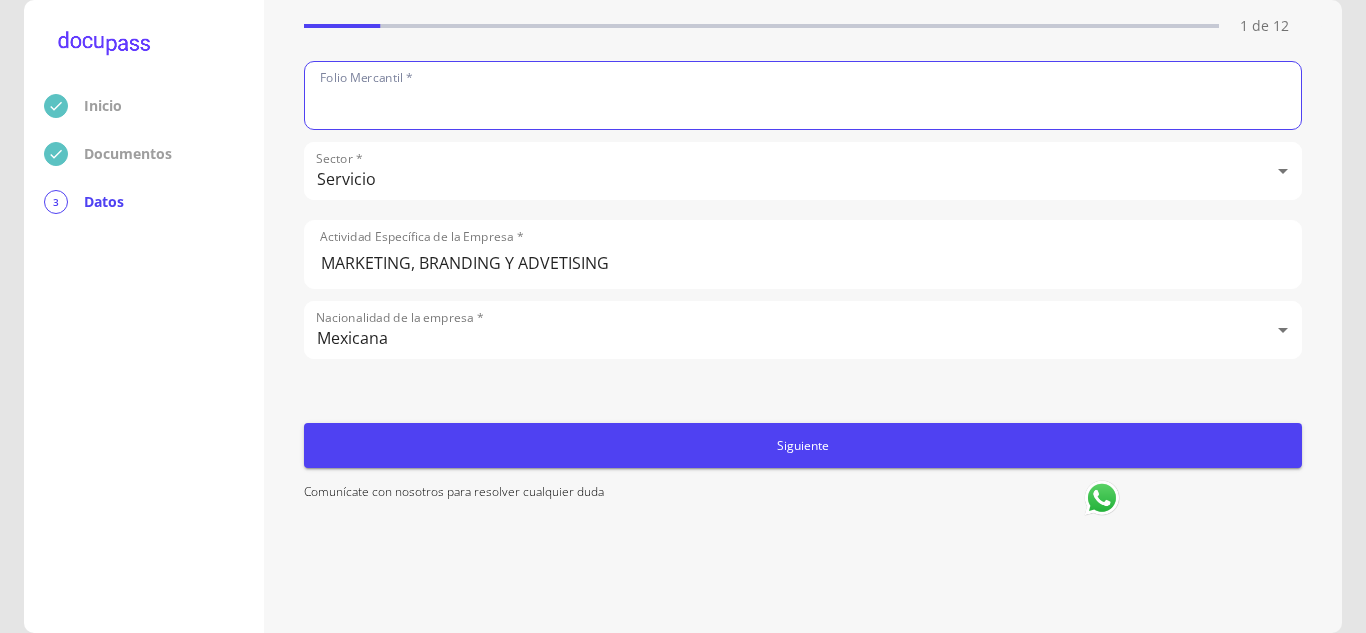 click 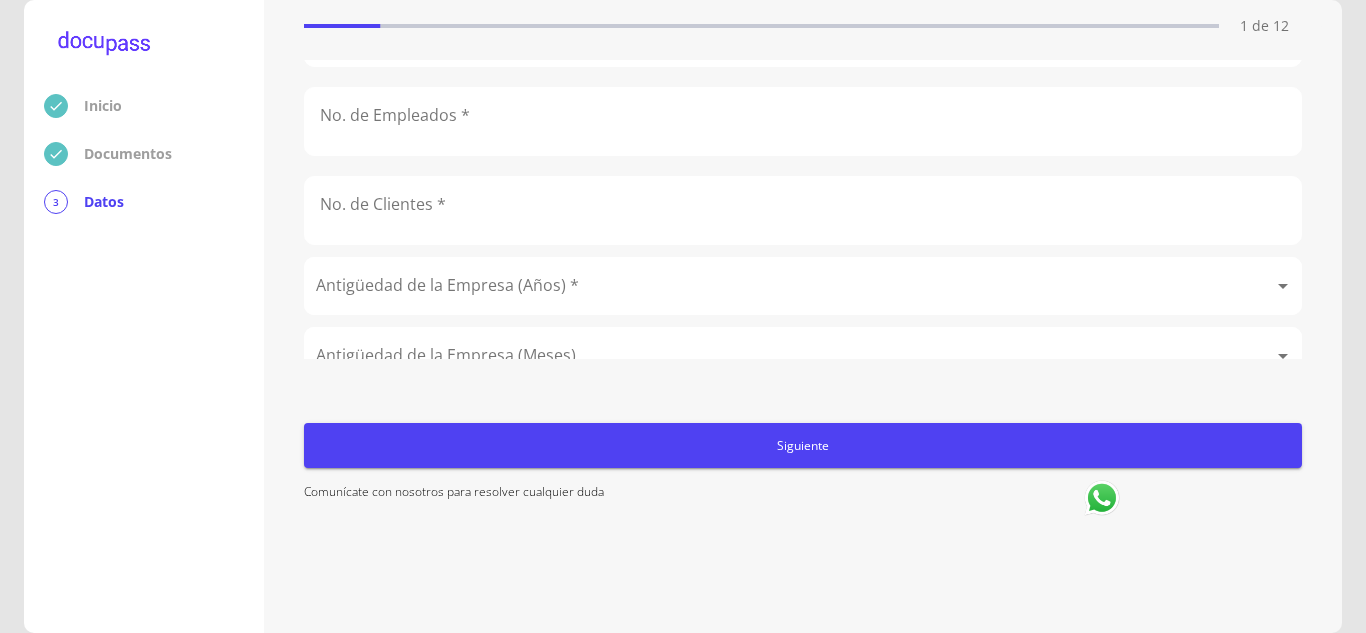 scroll, scrollTop: 1053, scrollLeft: 0, axis: vertical 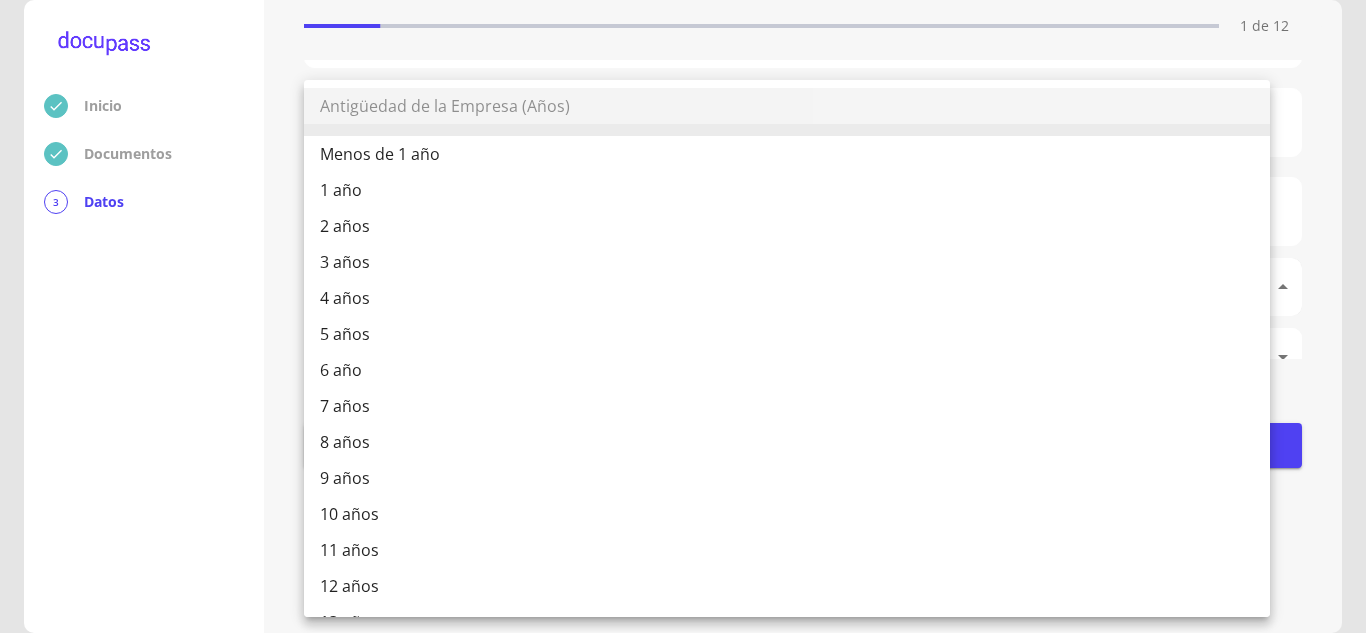 click on "Inicio Documentos 3 Datos   Completa lo siguiente Datos de la empresa solicitante 1 de 12 Tipo de cliente * Persona Moral Persona Moral Denominación o Razón Social * PRECURSORES DEL FUTURO SA DE CV Nombre comercial de la Empresa o Marca * PRECURSORES DEL FUTURO Folio Mercantil * Sector * Servicio Servicio Actividad Específica de la Empresa * MARKETING, BRANDING Y ADVETISING Nacionalidad de la empresa * Mexicana Mexicana Teléfono (Con Lada) * [PHONE_NUMBER] Teléfono Alterno (Con Lada) * 3313512115 Email [EMAIL_ADDRESS][DOMAIN_NAME] País donde está establecida la Empresa * [GEOGRAPHIC_DATA] [GEOGRAPHIC_DATA] Fecha de Inscripción al RFC * [DATE] RFC (Con Homoclave) * BMC0706114M1 No. de Empleados * No. de Clientes * Antigüedad de la Empresa (Años) * ​ Antigüedad de la Empresa (Meses) ​ Siguiente Comunícate con nosotros para resolver cualquier duda   Antigüedad de la Empresa (Años) Menos de 1 año 1 año 2 años 3 años 4 años 5 años 6 año 7 años 8 años 9 años 10 años 11 años 12 años 13 años 14 años" at bounding box center [683, 316] 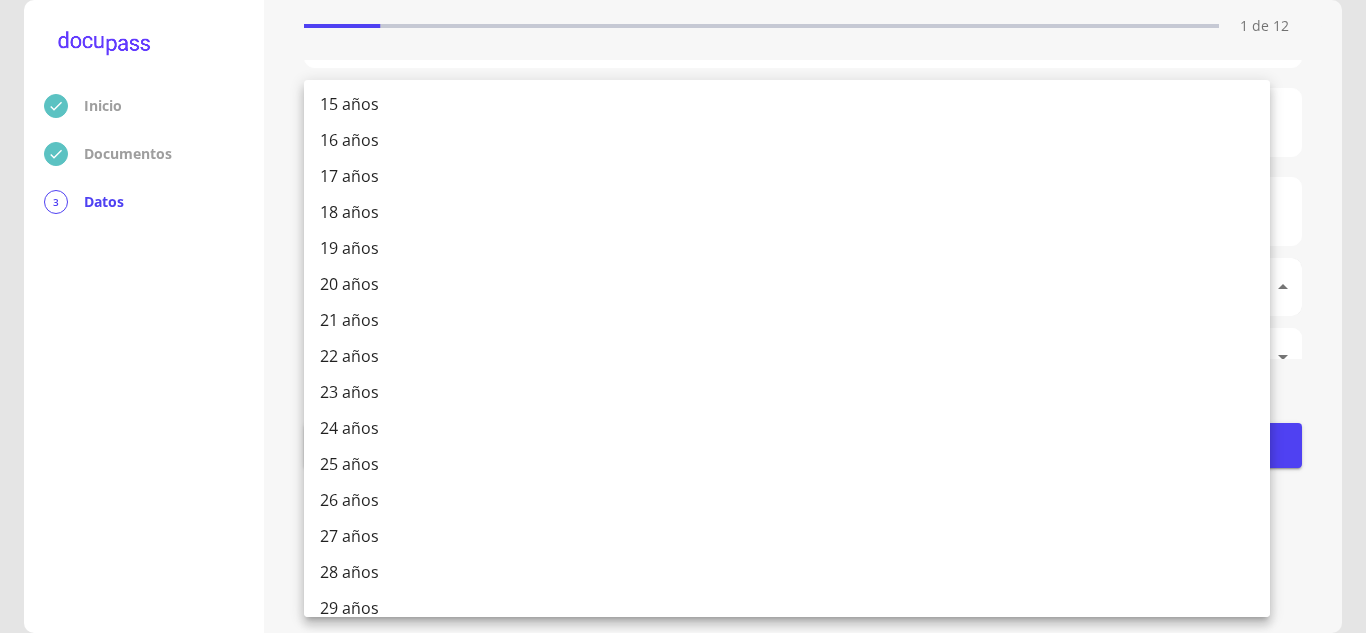 scroll, scrollTop: 592, scrollLeft: 0, axis: vertical 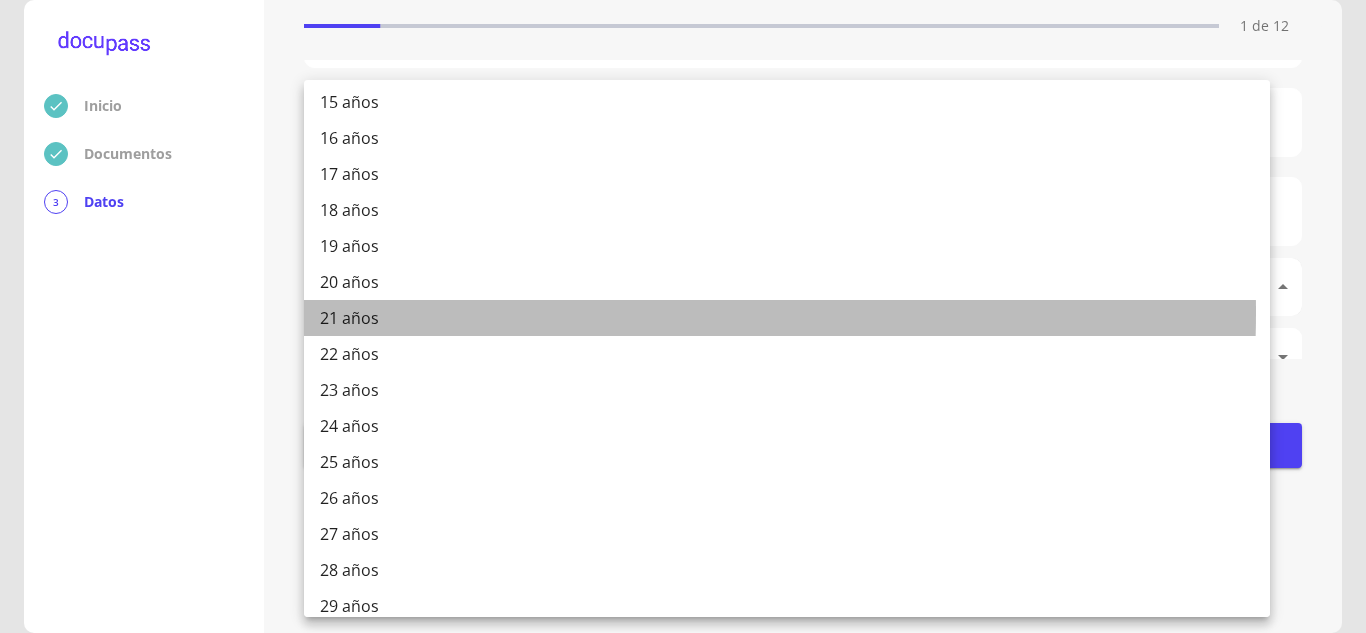 click on "21 años" at bounding box center [787, 318] 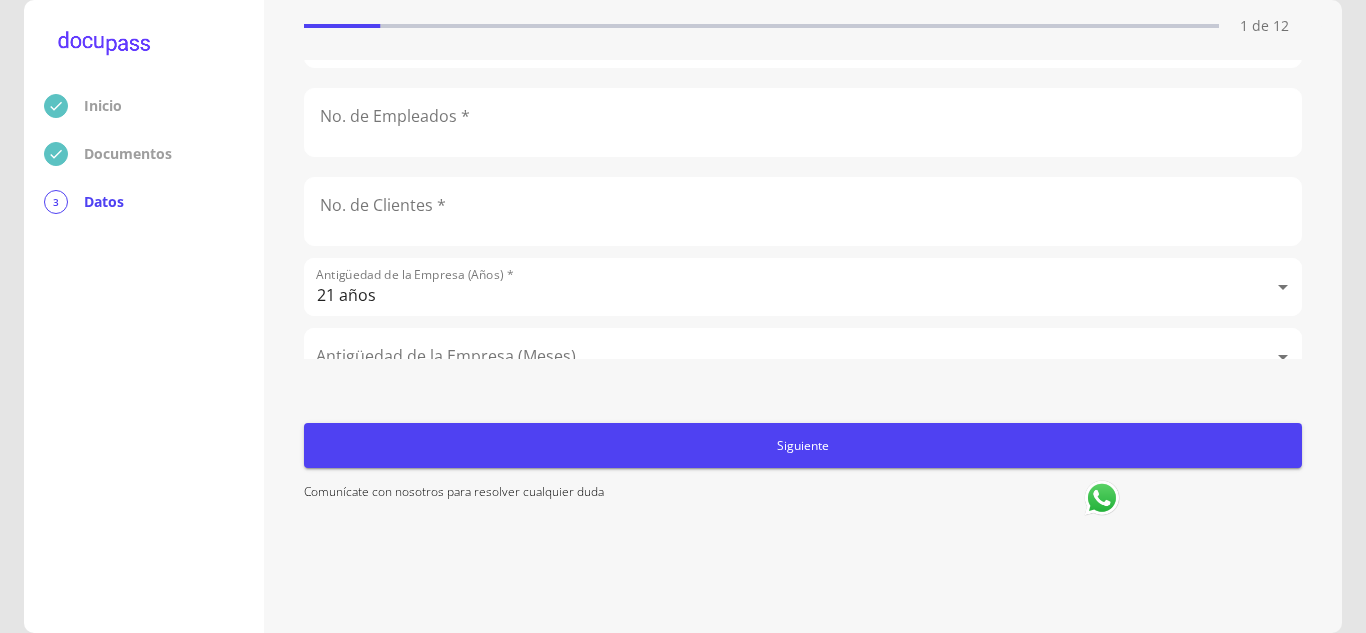 click on "Tipo de cliente * Persona Moral Persona Moral Denominación o Razón Social * PRECURSORES DEL FUTURO SA DE CV Nombre comercial de la Empresa o Marca * PRECURSORES DEL FUTURO Folio Mercantil * Sector * Servicio Servicio Actividad Específica de la Empresa * MARKETING, BRANDING Y ADVETISING Nacionalidad de la empresa * Mexicana Mexicana Teléfono (Con Lada) * [PHONE_NUMBER] Teléfono Alterno (Con Lada) * 3313512115 Email [EMAIL_ADDRESS][DOMAIN_NAME] País donde está establecida la Empresa * Mexico Mexico Fecha de Inscripción al RFC * [DATE] RFC (Con Homoclave) * BMC0706114M1 No. de Empleados * No. de Clientes * Antigüedad de la Empresa (Años) * 21 años 21 años Antigüedad de la Empresa (Meses) ​" at bounding box center [803, 209] 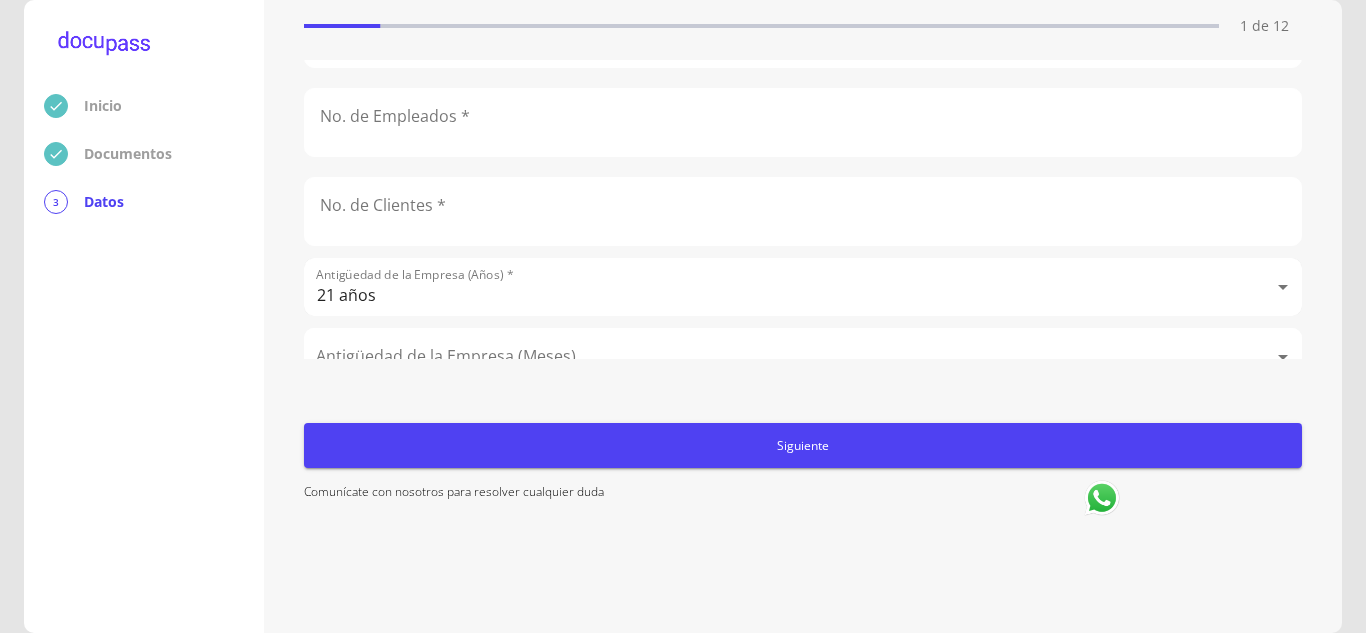 click on "Inicio Documentos 3 Datos   Completa lo siguiente Datos de la empresa solicitante 1 de 12 Tipo de cliente * Persona Moral Persona Moral Denominación o Razón Social * PRECURSORES DEL FUTURO SA DE CV Nombre comercial de la Empresa o Marca * PRECURSORES DEL FUTURO Folio Mercantil * Sector * Servicio Servicio Actividad Específica de la Empresa * MARKETING, BRANDING Y ADVETISING Nacionalidad de la empresa * Mexicana Mexicana Teléfono (Con Lada) * [PHONE_NUMBER] Teléfono Alterno (Con Lada) * 3313512115 Email [EMAIL_ADDRESS][DOMAIN_NAME] País donde está establecida la Empresa * [GEOGRAPHIC_DATA] [GEOGRAPHIC_DATA] Fecha de Inscripción al RFC * [DATE] RFC (Con Homoclave) * BMC0706114M1 No. de Empleados * No. de Clientes * Antigüedad de la Empresa (Años) * 21 años 21 años Antigüedad de la Empresa (Meses) ​ Siguiente Comunícate con nosotros para resolver cualquier duda" at bounding box center (683, 316) 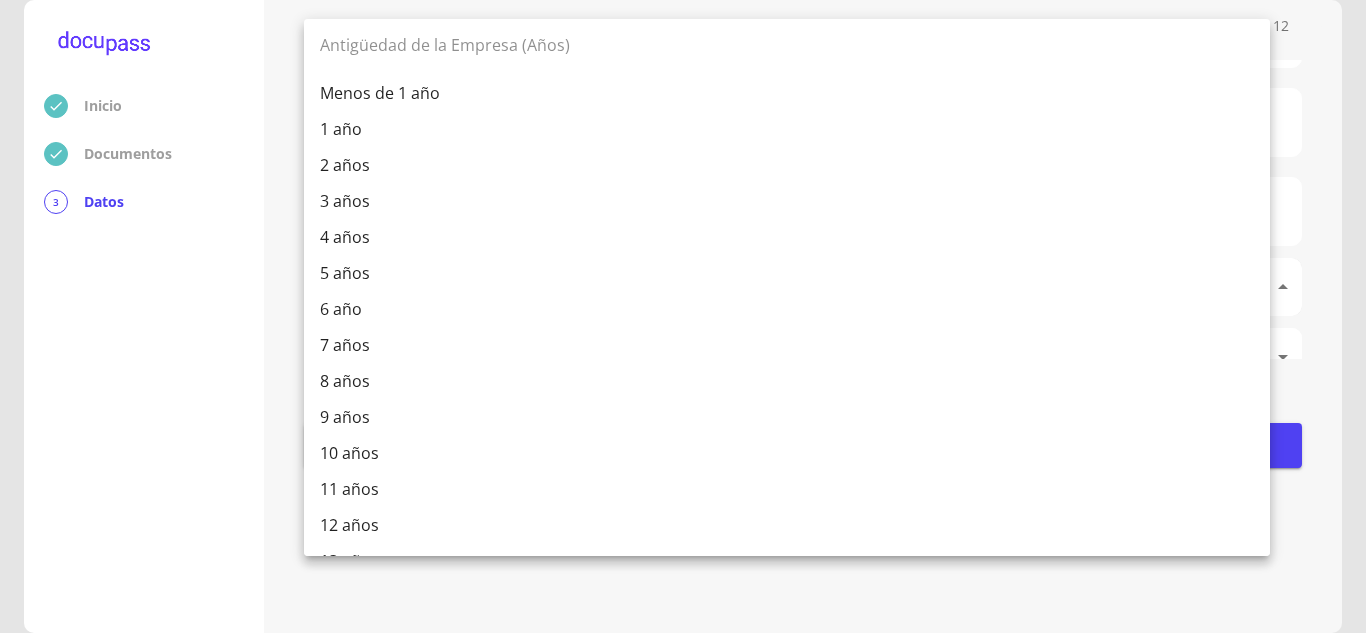 scroll, scrollTop: 562, scrollLeft: 0, axis: vertical 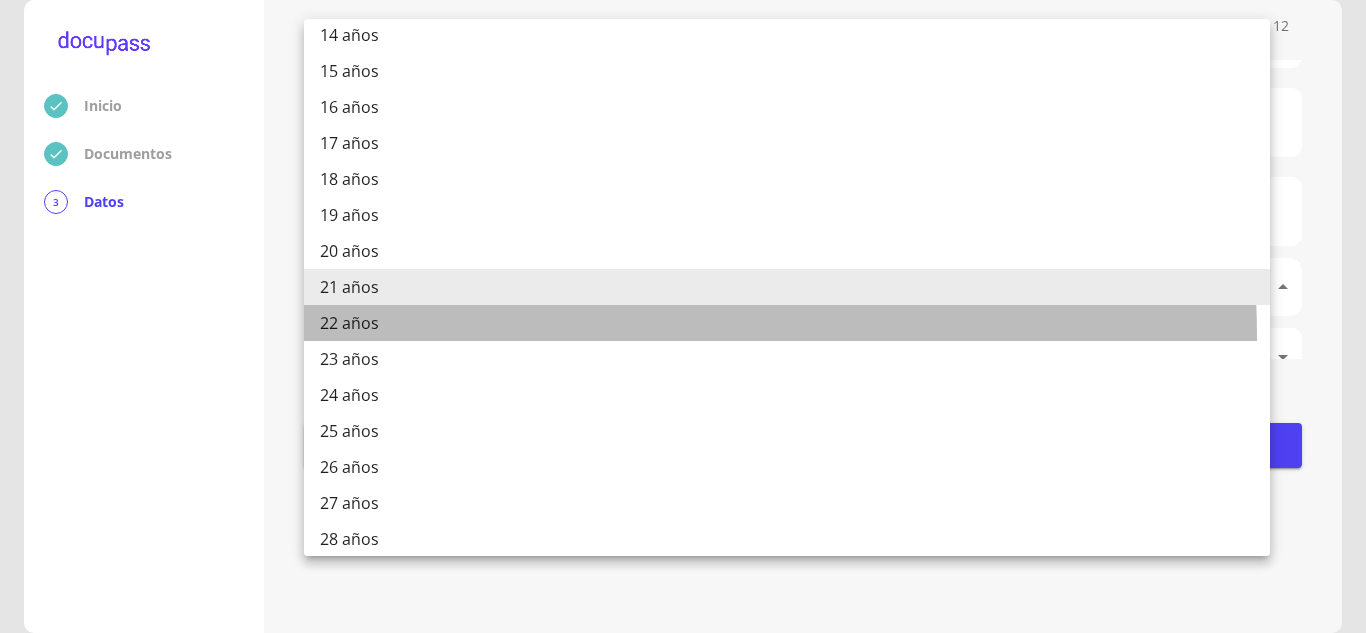 click on "22 años" at bounding box center [787, 323] 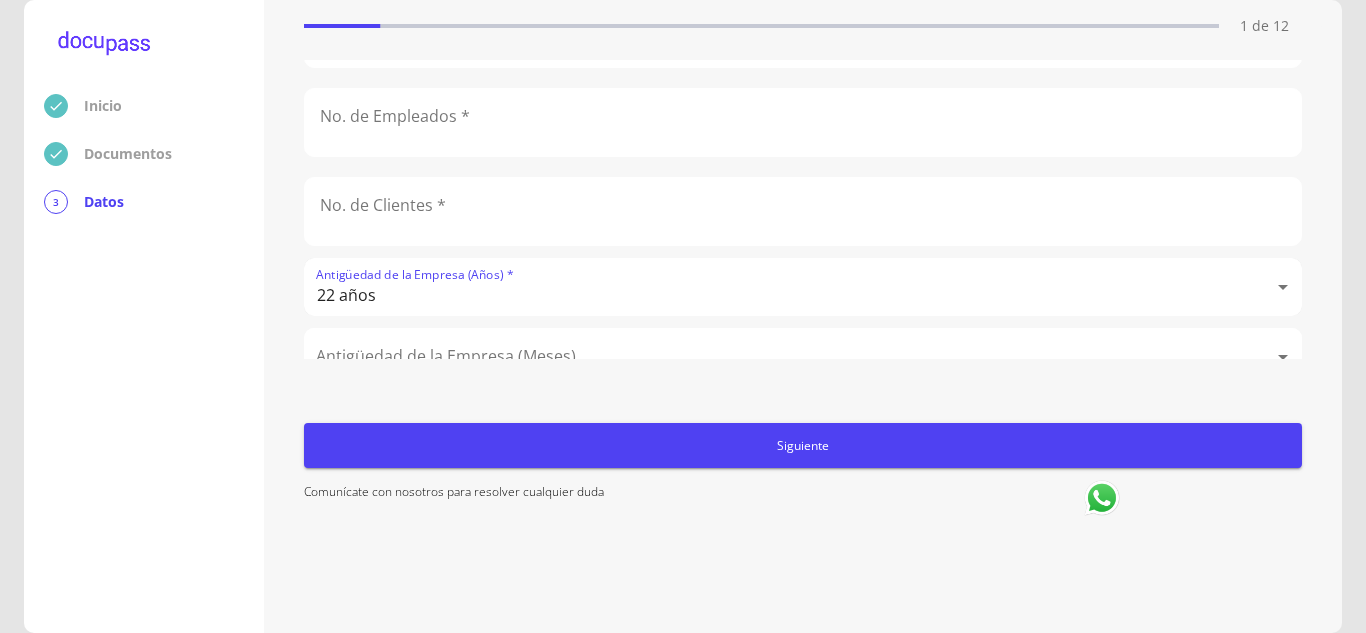 scroll, scrollTop: 1095, scrollLeft: 0, axis: vertical 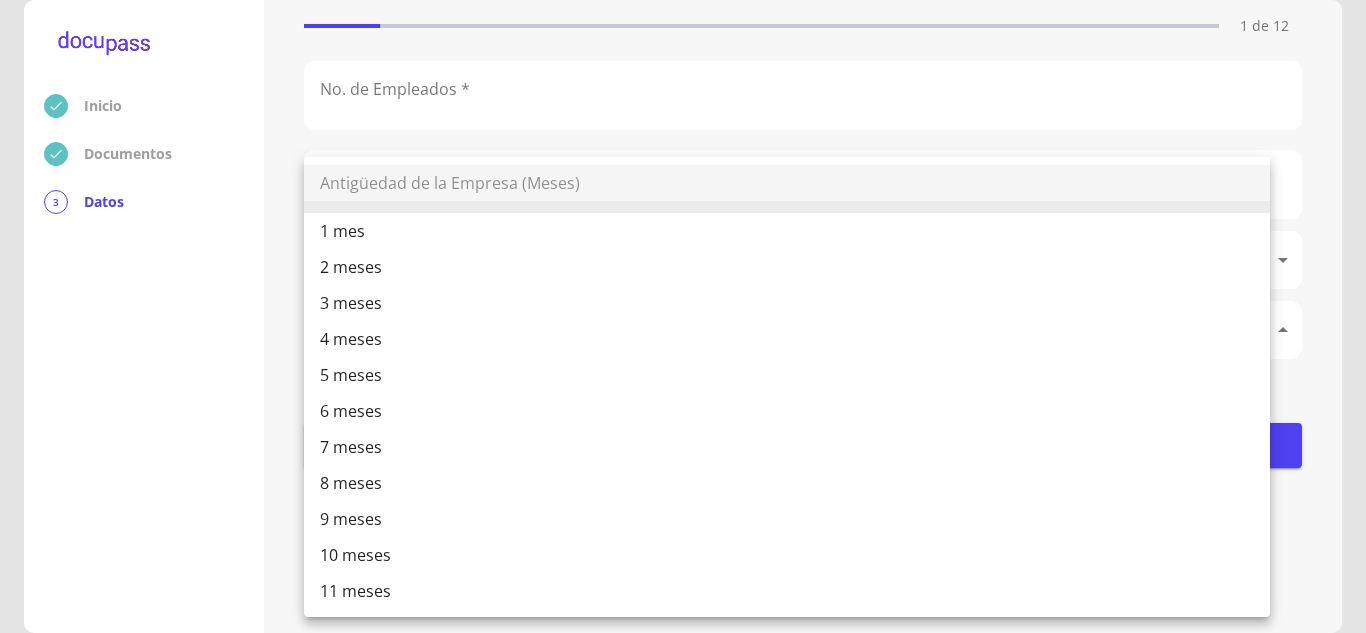 click on "Inicio Documentos 3 Datos   Completa lo siguiente Datos de la empresa solicitante 1 de 12 Tipo de cliente * Persona Moral Persona Moral Denominación o Razón Social * PRECURSORES DEL FUTURO SA DE CV Nombre comercial de la Empresa o Marca * PRECURSORES DEL FUTURO Folio Mercantil * Sector * Servicio Servicio Actividad Específica de la Empresa * MARKETING, BRANDING Y ADVETISING Nacionalidad de la empresa * Mexicana Mexicana Teléfono (Con Lada) * [PHONE_NUMBER] Teléfono Alterno (Con Lada) * 3313512115 Email [EMAIL_ADDRESS][DOMAIN_NAME] País donde está establecida la Empresa * [GEOGRAPHIC_DATA] [GEOGRAPHIC_DATA] Fecha de Inscripción al RFC * [DATE] RFC (Con Homoclave) * BMC0706114M1 No. de Empleados * No. de Clientes * Antigüedad de la Empresa (Años) * 22 años 22 años Antigüedad de la Empresa (Meses) ​ Siguiente Comunícate con nosotros para resolver cualquier duda   Antigüedad de la Empresa (Meses) 1 mes 2 meses 3 meses 4 meses 5 meses 6 meses 7 meses 8 meses 9 meses 10 meses 11 meses" at bounding box center (683, 316) 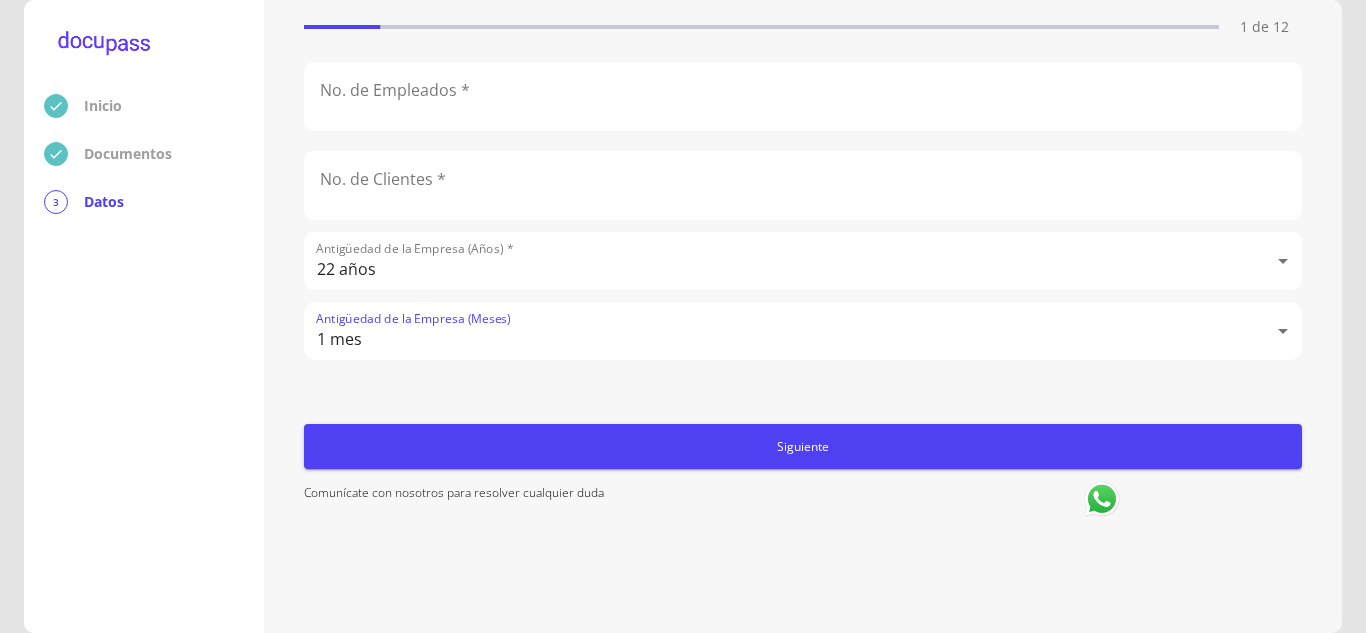 scroll, scrollTop: 96, scrollLeft: 0, axis: vertical 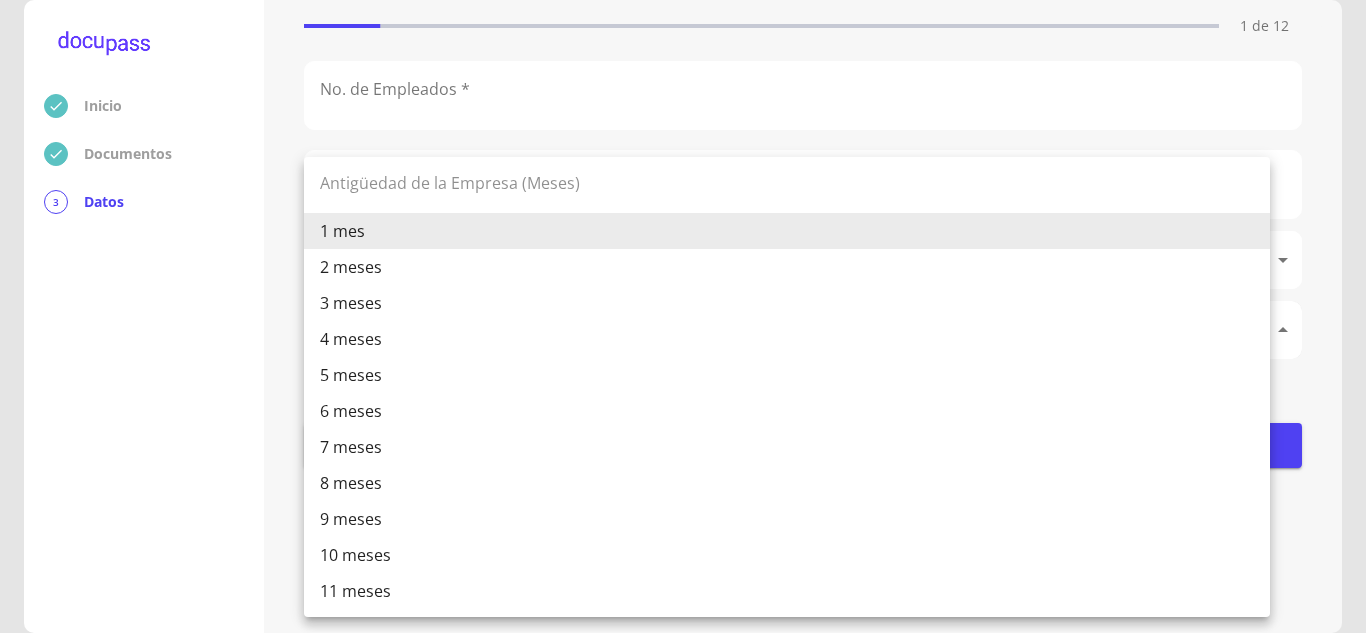 click on "Inicio Documentos 3 Datos   Completa lo siguiente Datos de la empresa solicitante 1 de 12 Tipo de cliente * Persona Moral Persona Moral Denominación o Razón Social * PRECURSORES DEL FUTURO SA DE CV Nombre comercial de la Empresa o Marca * PRECURSORES DEL FUTURO Folio Mercantil * Sector * Servicio Servicio Actividad Específica de la Empresa * MARKETING, BRANDING Y ADVETISING Nacionalidad de la empresa * Mexicana Mexicana Teléfono (Con Lada) * [PHONE_NUMBER] Teléfono Alterno (Con Lada) * 3313512115 Email [EMAIL_ADDRESS][DOMAIN_NAME] País donde está establecida la Empresa * [GEOGRAPHIC_DATA] [GEOGRAPHIC_DATA] Fecha de Inscripción al RFC * [DATE] RFC (Con Homoclave) * BMC0706114M1 No. de Empleados * No. de Clientes * Antigüedad de la Empresa (Años) * 22 años 22 años Antigüedad de la Empresa (Meses) 1 mes 1 mes Siguiente Comunícate con nosotros para resolver cualquier duda   Antigüedad de la Empresa (Meses) 1 mes 2 meses 3 meses 4 meses 5 meses 6 meses 7 meses 8 meses 9 meses 10 meses 11 meses" at bounding box center (683, 316) 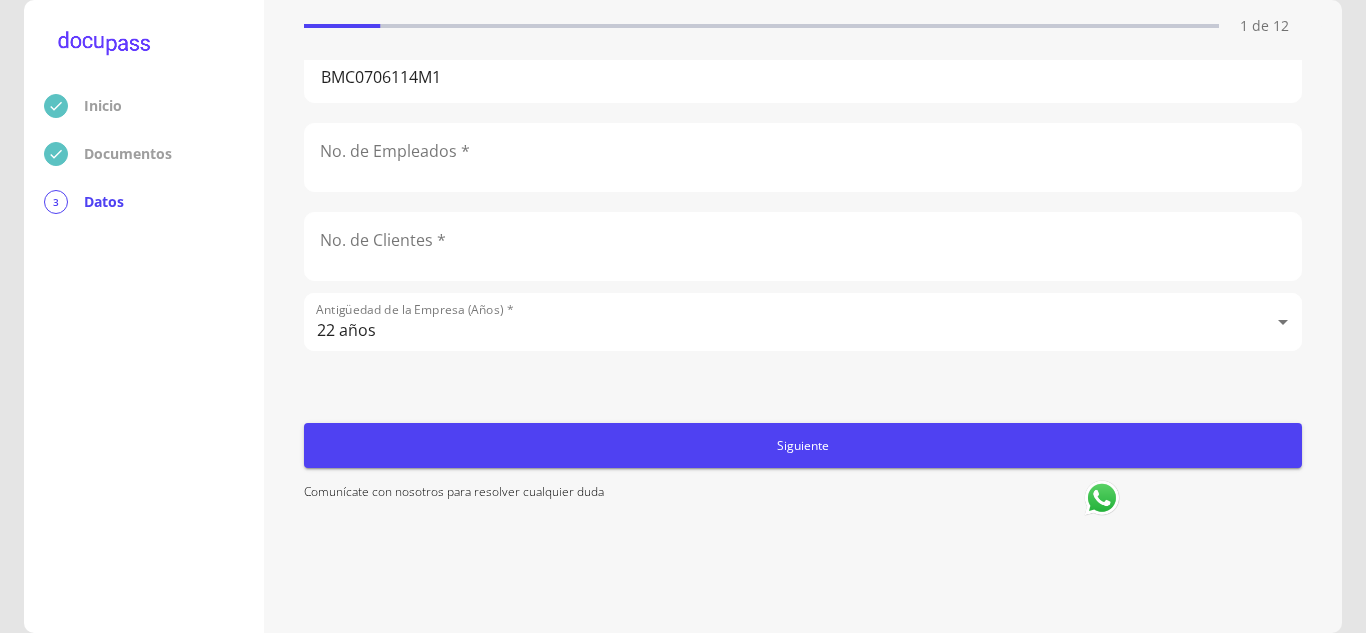 scroll, scrollTop: 1014, scrollLeft: 0, axis: vertical 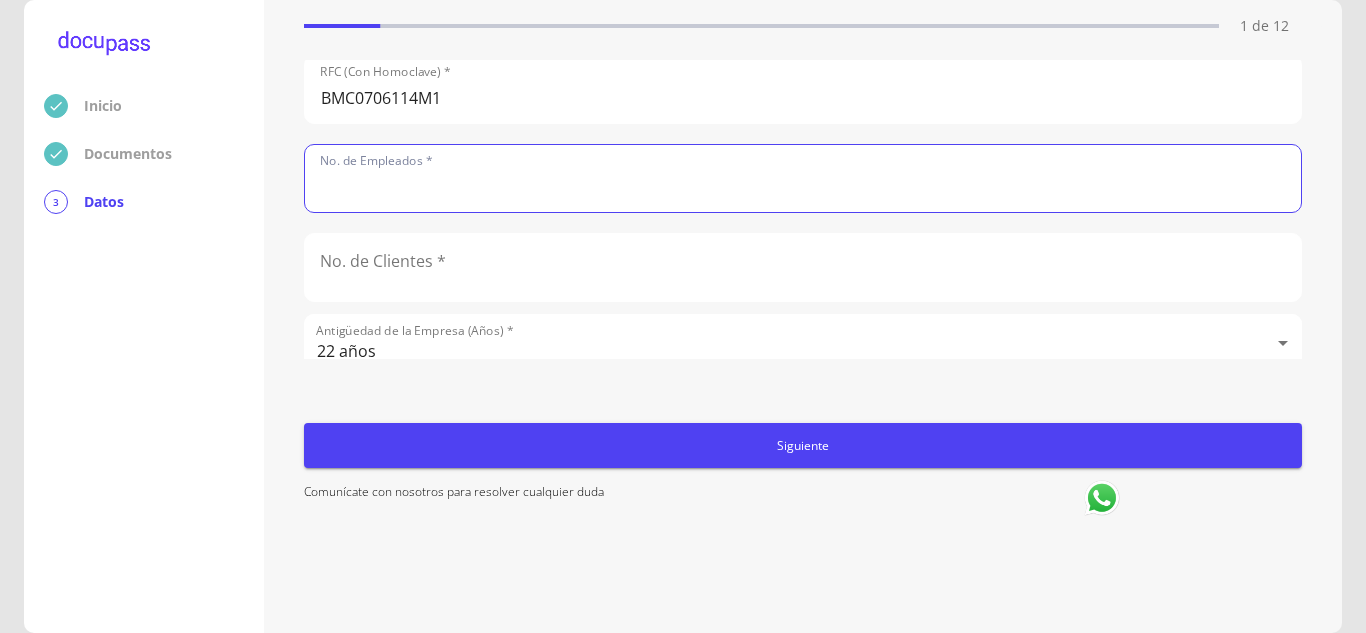 click 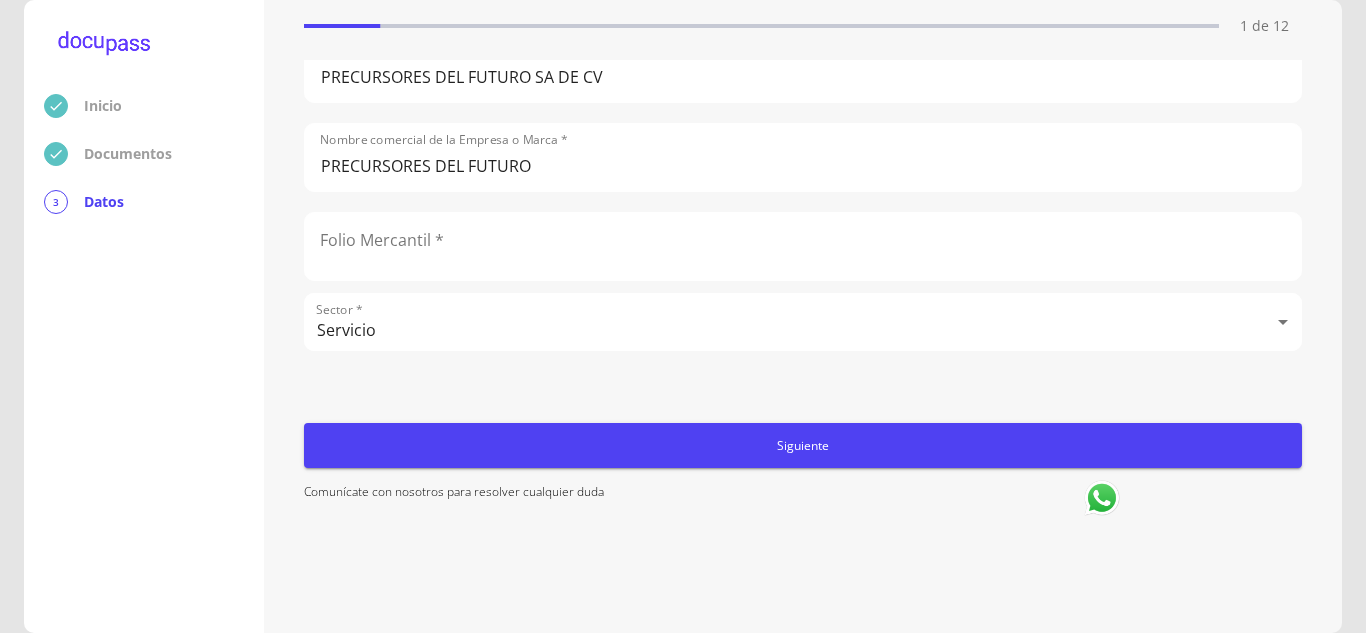 scroll, scrollTop: 125, scrollLeft: 0, axis: vertical 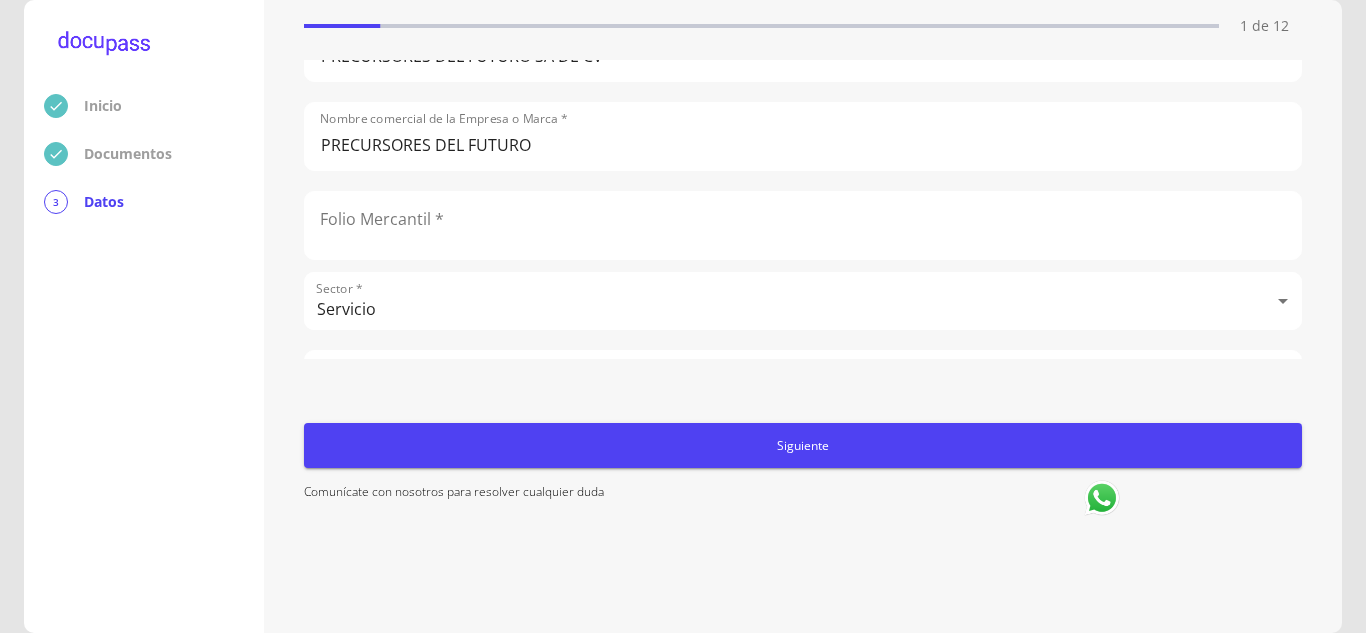 click 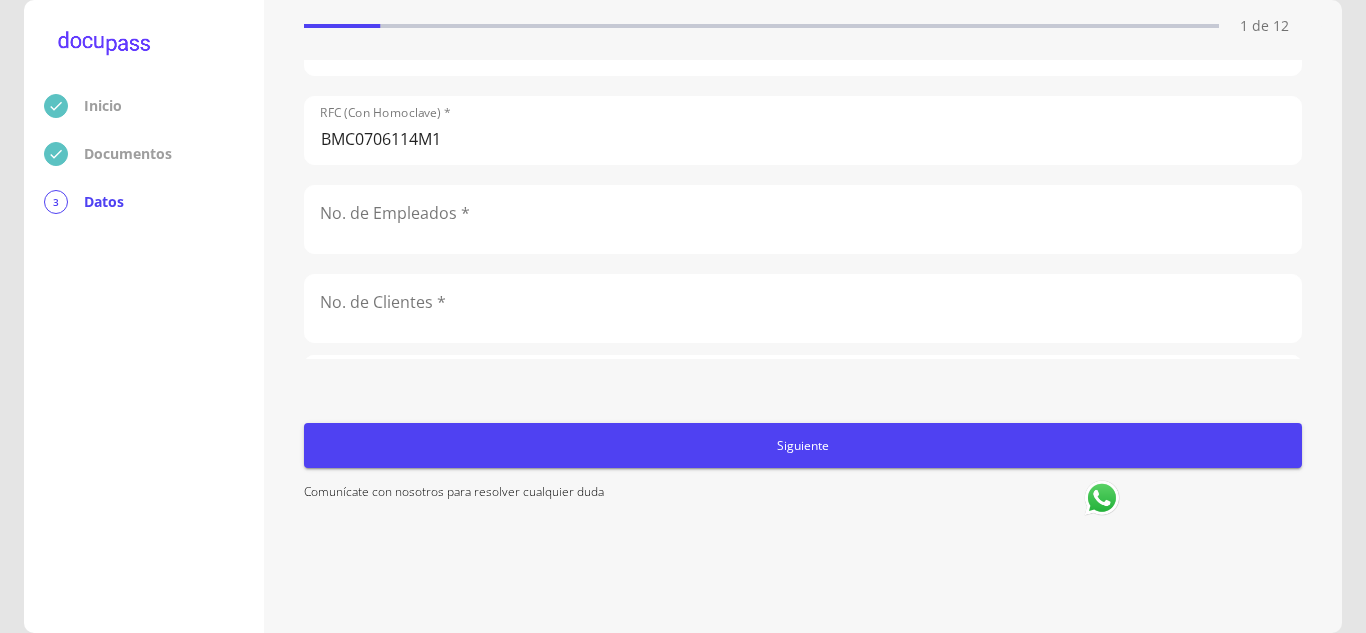 scroll, scrollTop: 983, scrollLeft: 0, axis: vertical 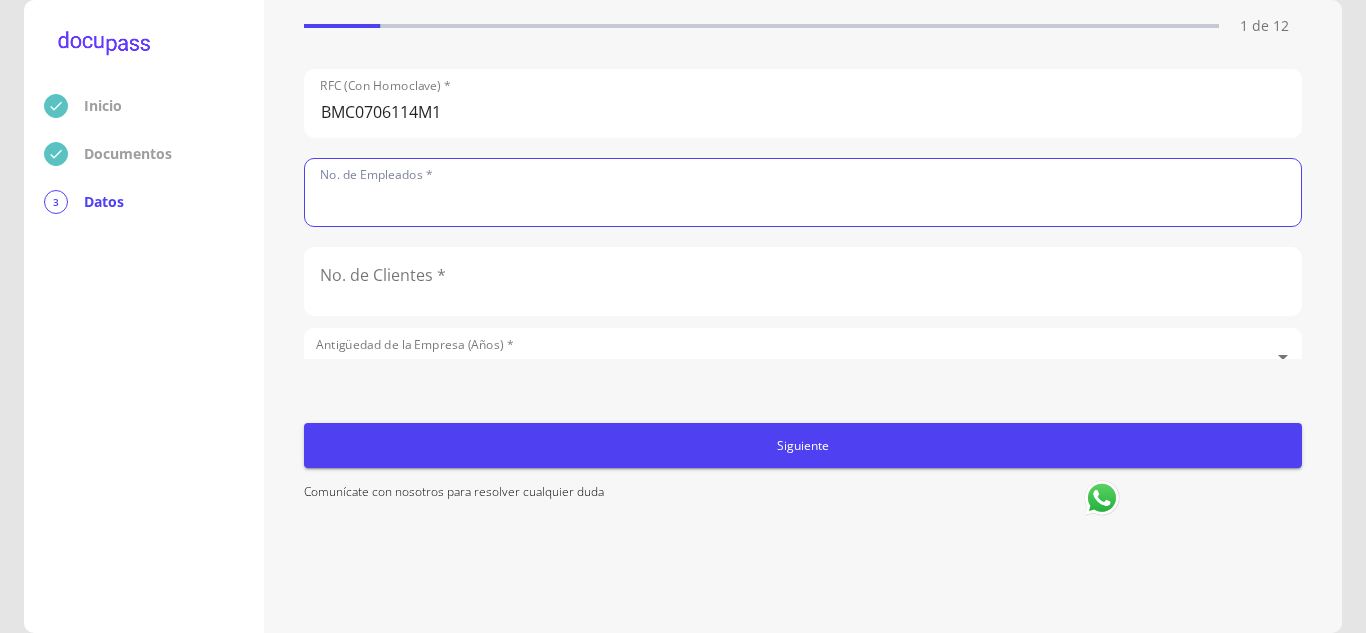 click 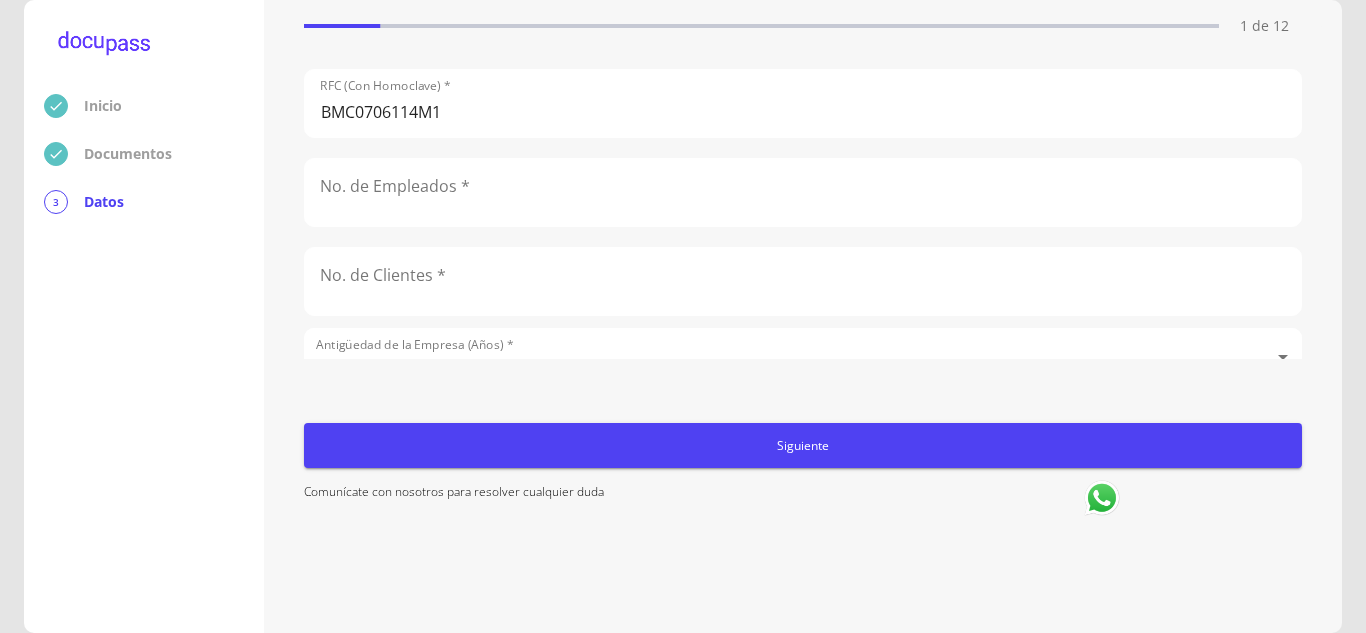 click on "Completa lo siguiente Datos de la empresa solicitante 1 de 12 Tipo de cliente * Persona Moral Persona Moral Denominación o Razón Social * PRECURSORES DEL FUTURO SA DE CV Nombre comercial de la Empresa o Marca * PRECURSORES DEL FUTURO Folio Mercantil * Sector * Servicio Servicio Actividad Específica de la Empresa * MARKETING, BRANDING Y ADVETISING Nacionalidad de la empresa * Mexicana Mexicana Teléfono (Con Lada) * [PHONE_NUMBER] Teléfono Alterno (Con Lada) * 3313512115 Email [EMAIL_ADDRESS][DOMAIN_NAME] País donde está establecida la Empresa * [GEOGRAPHIC_DATA] [GEOGRAPHIC_DATA] Fecha de Inscripción al RFC * [DATE] RFC (Con Homoclave) * BMC0706114M1 No. de Empleados * No. de Clientes * Antigüedad de la Empresa (Años) * 22 años 22 años Antigüedad de la Empresa (Meses) 1 mes 1 mes Siguiente Comunícate con nosotros para resolver cualquier duda" at bounding box center (803, 316) 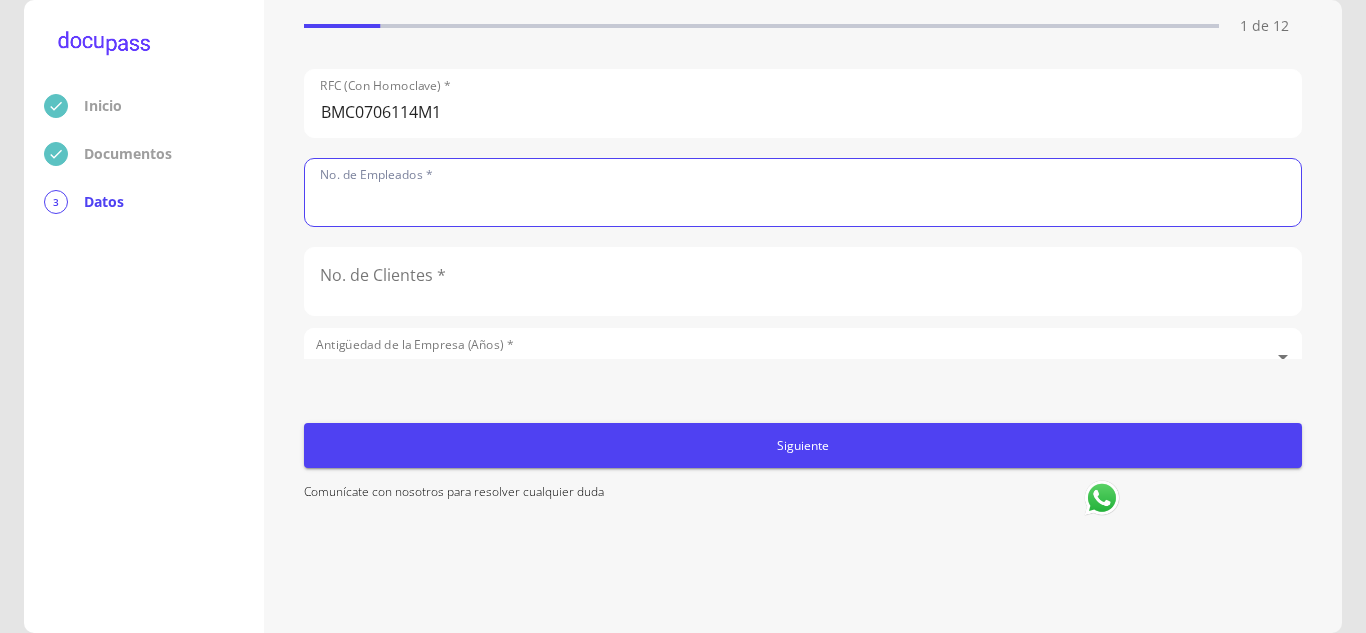 click 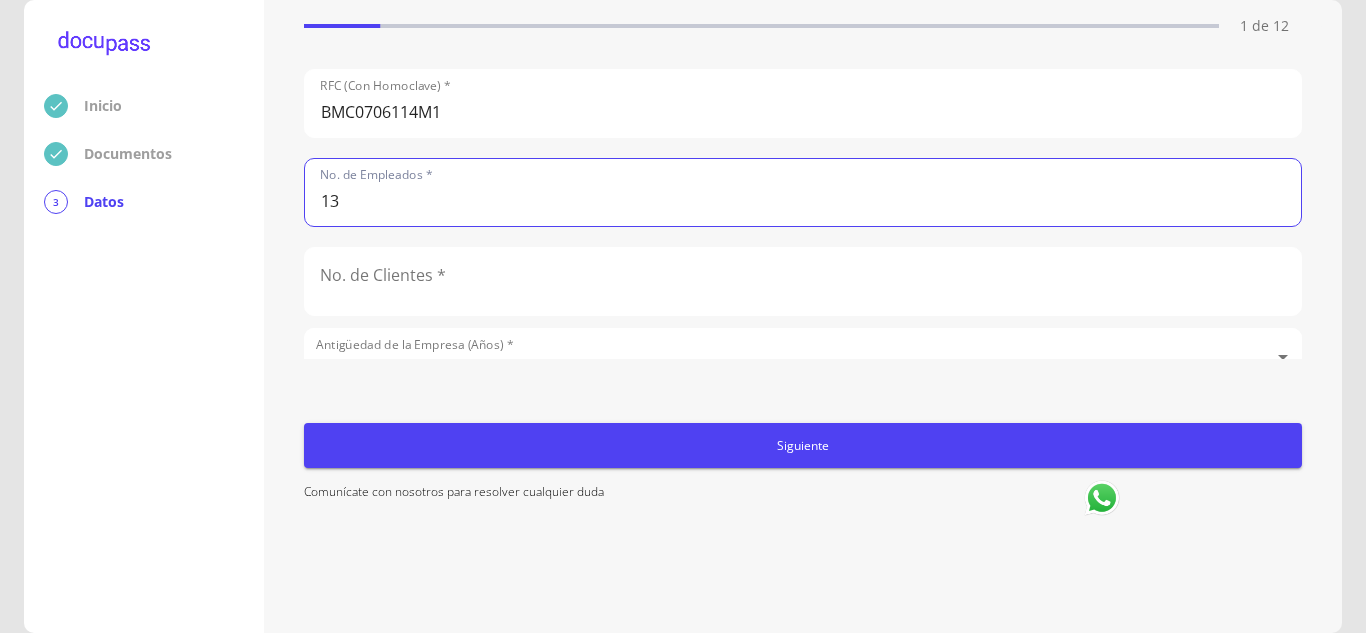 type on "13" 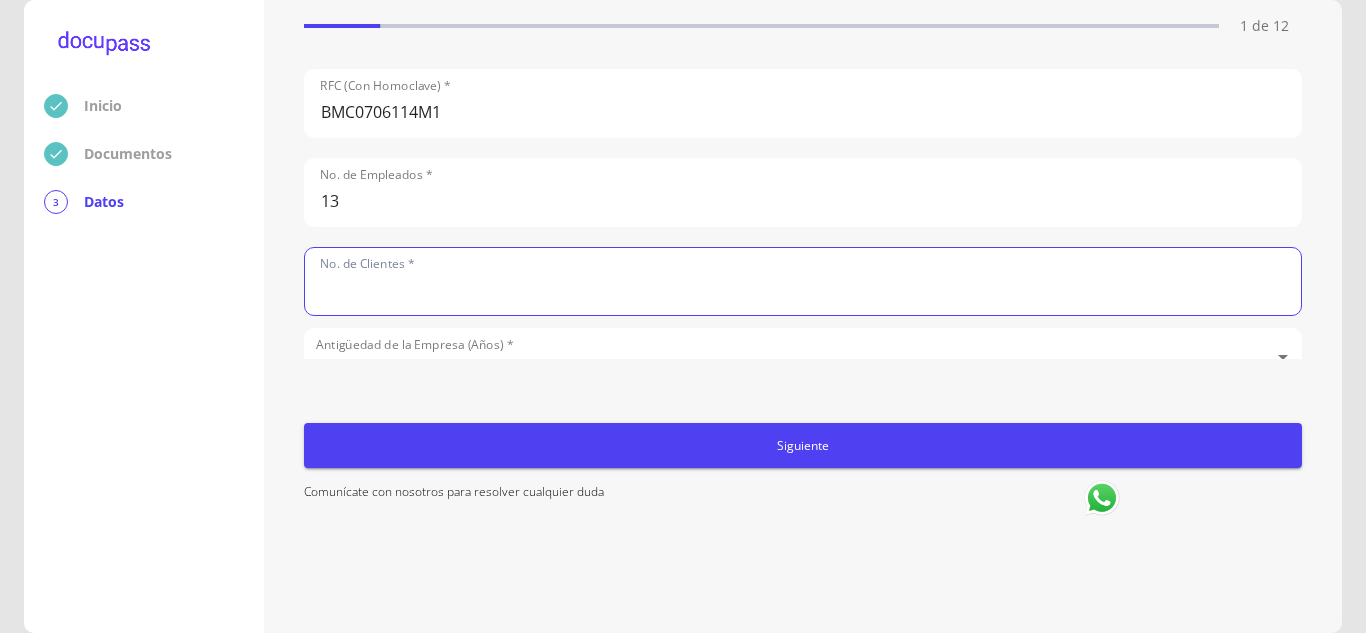 click 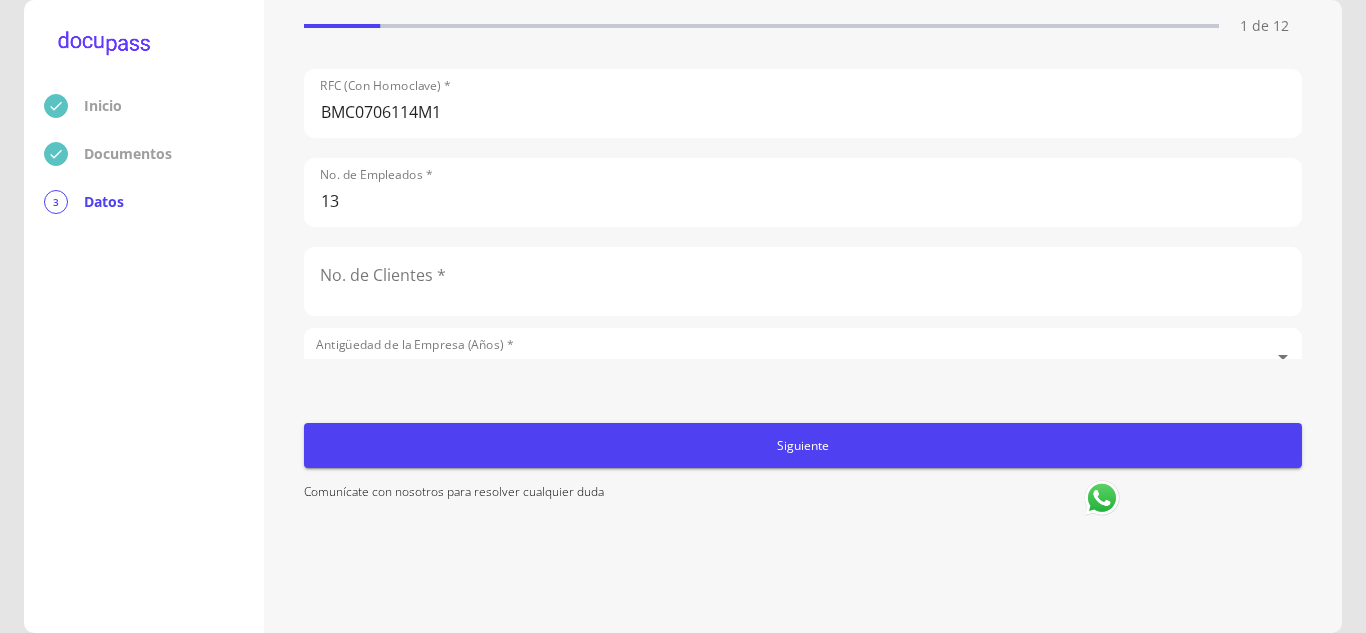 click on "Inicio Documentos 3 Datos   Completa lo siguiente Datos de la empresa solicitante 1 de 12 Tipo de cliente * Persona Moral Persona Moral Denominación o Razón Social * PRECURSORES DEL FUTURO SA DE CV Nombre comercial de la Empresa o Marca * PRECURSORES DEL FUTURO Folio Mercantil * Sector * Servicio Servicio Actividad Específica de la Empresa * MARKETING, BRANDING Y ADVETISING Nacionalidad de la empresa * Mexicana Mexicana Teléfono (Con Lada) * [PHONE_NUMBER] Teléfono Alterno (Con Lada) * 3313512115 Email [EMAIL_ADDRESS][DOMAIN_NAME] País donde está establecida la Empresa * [GEOGRAPHIC_DATA] [GEOGRAPHIC_DATA] Fecha de Inscripción al RFC * [DATE] RFC (Con Homoclave) * BMC0706114M1 No. de Empleados * 13 No. de Clientes * Antigüedad de la Empresa (Años) * 22 años 22 años Antigüedad de la Empresa (Meses) 1 mes 1 mes Siguiente Comunícate con nosotros para resolver cualquier duda" at bounding box center [683, 316] 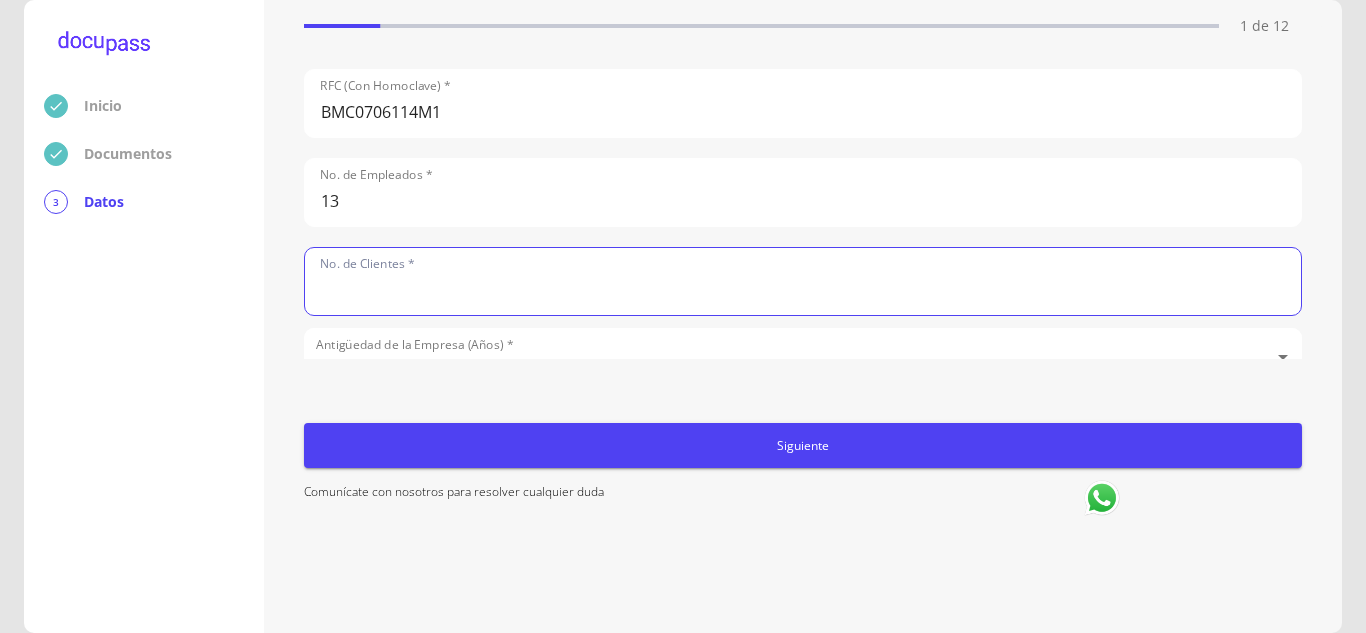 click 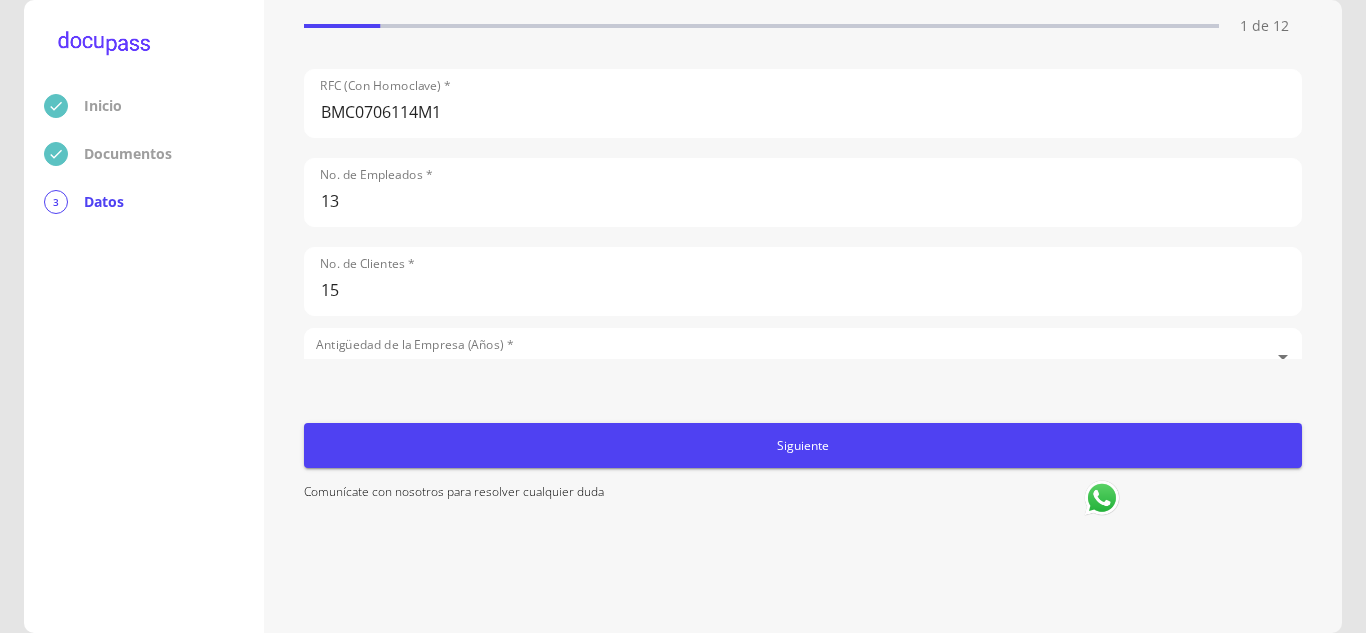 click on "Inicio Documentos 3 Datos" at bounding box center (144, 316) 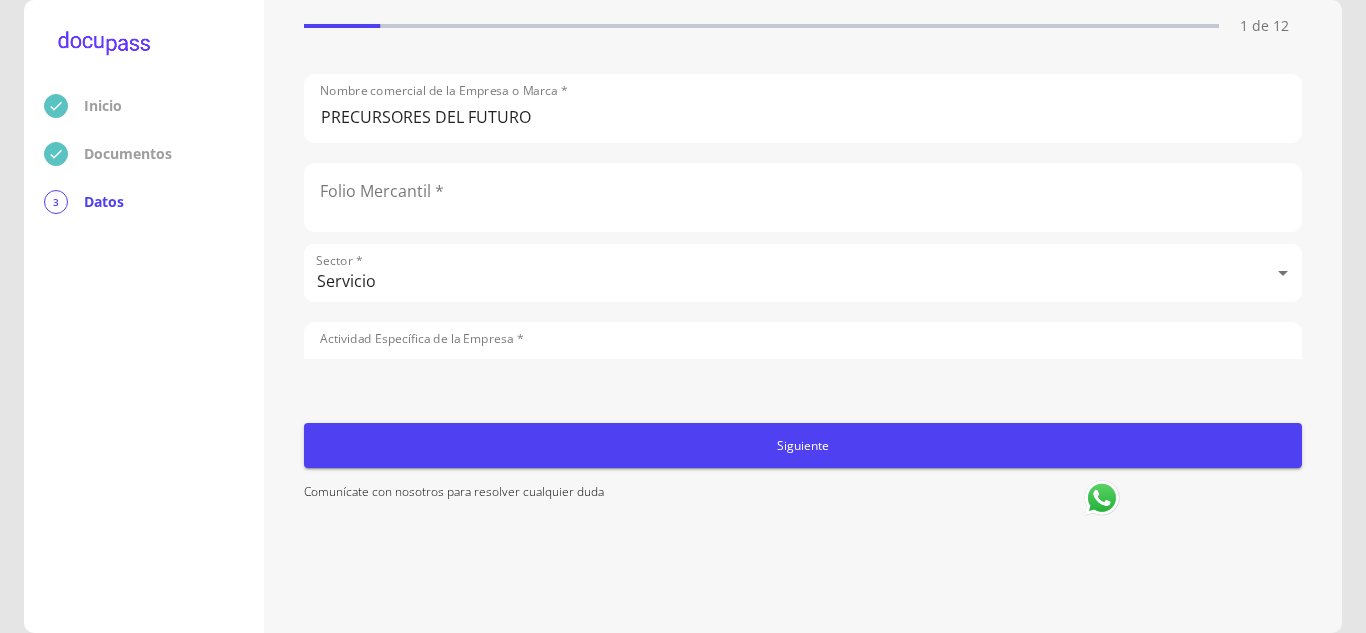scroll, scrollTop: 152, scrollLeft: 0, axis: vertical 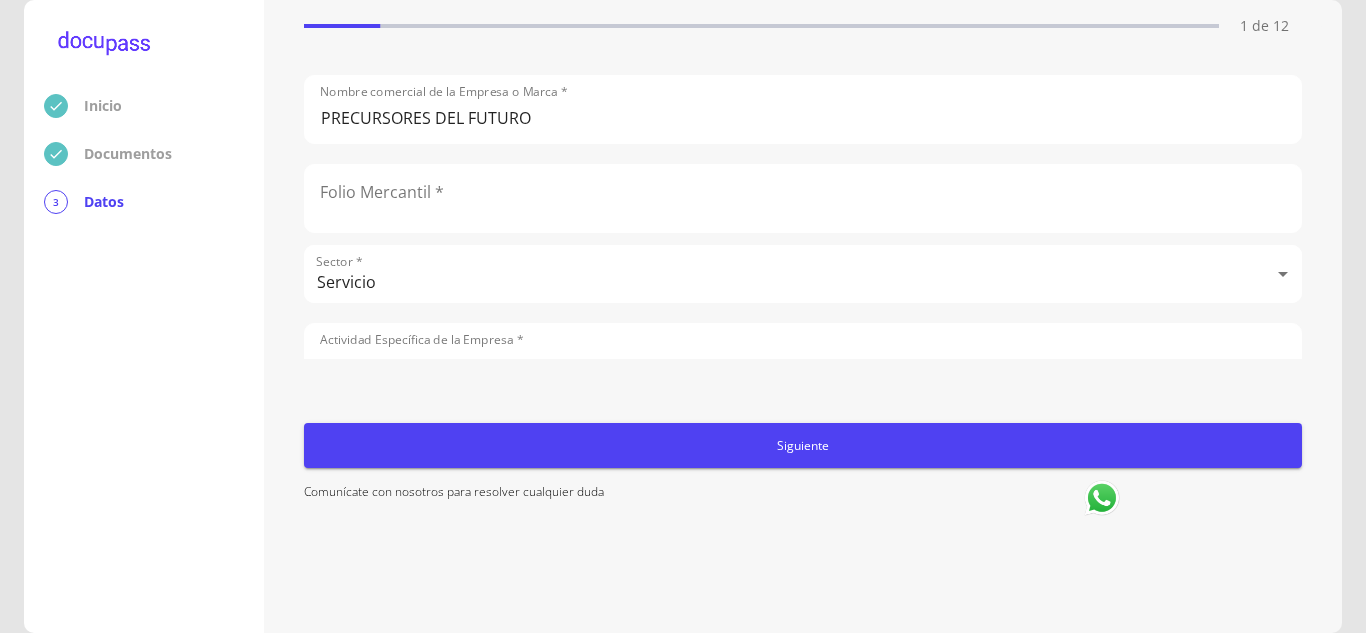 click 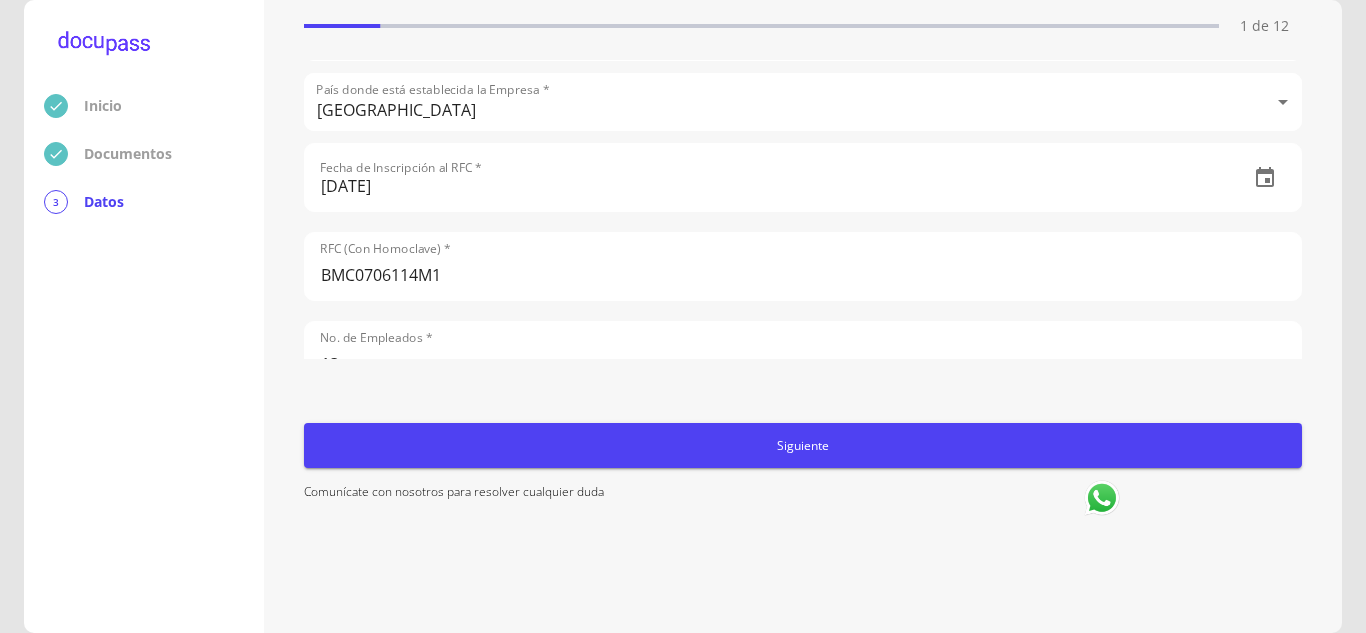 scroll, scrollTop: 1080, scrollLeft: 0, axis: vertical 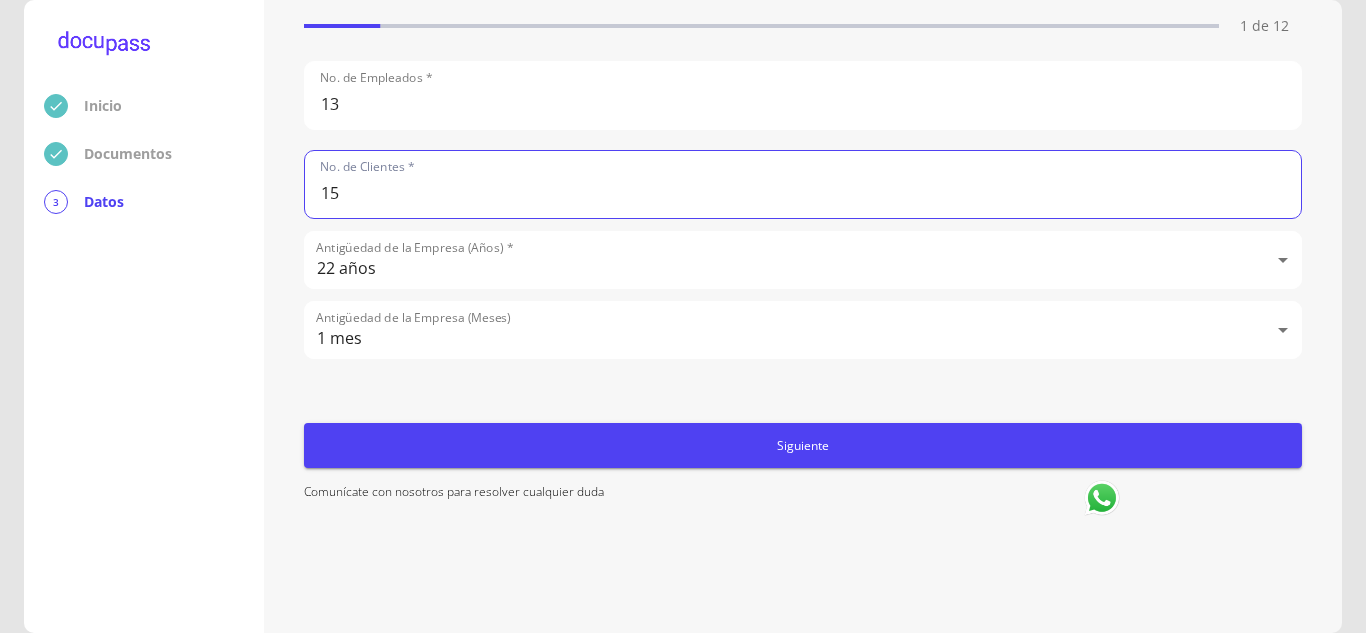 click on "15" 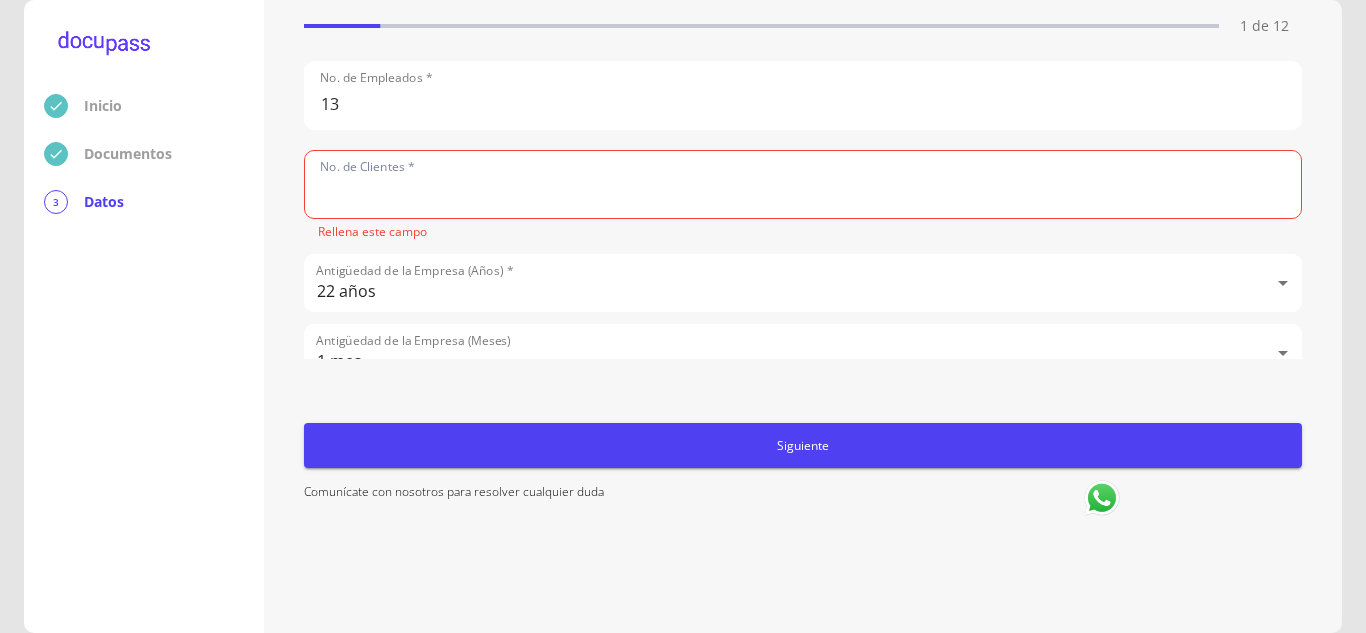 type 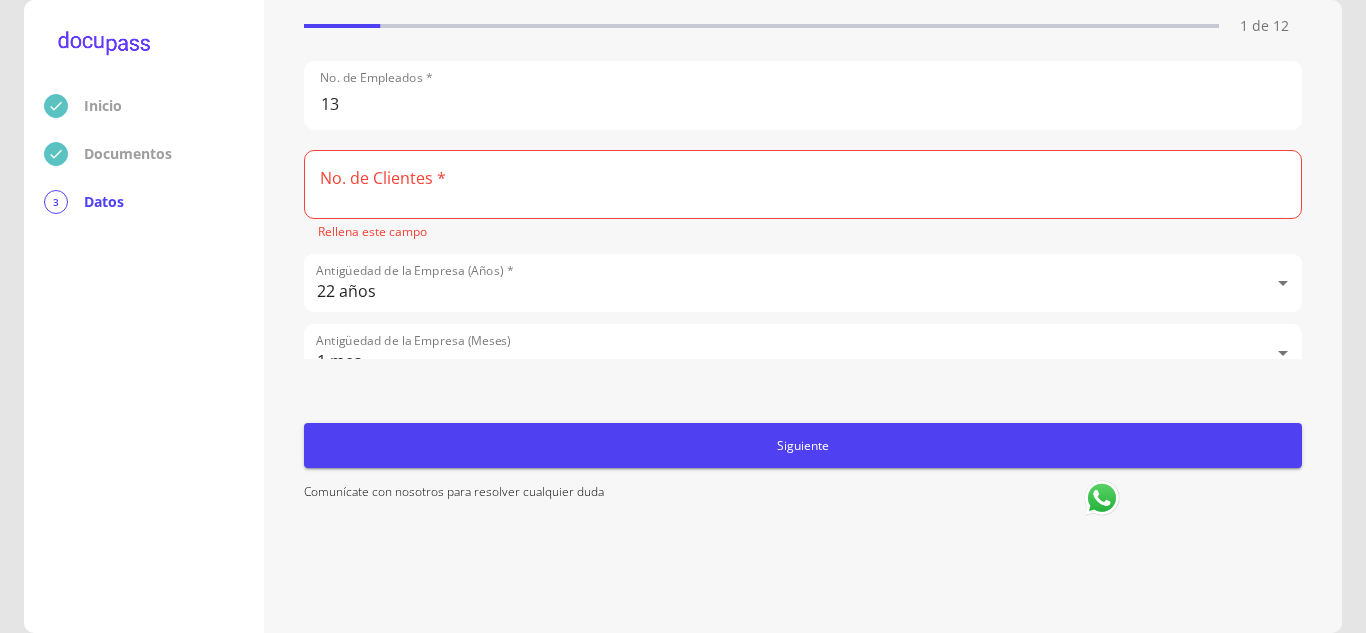click on "Completa lo siguiente Datos de la empresa solicitante 1 de 12 Tipo de cliente * Persona Moral Persona Moral Denominación o Razón Social * PRECURSORES DEL FUTURO SA DE CV Nombre comercial de la Empresa o Marca * PRECURSORES DEL FUTURO Folio Mercantil * Sector * Servicio Servicio Actividad Específica de la Empresa * MARKETING, BRANDING Y ADVETISING Nacionalidad de la empresa * Mexicana Mexicana Teléfono (Con Lada) * [PHONE_NUMBER] Teléfono Alterno (Con Lada) * 3313512115 Email [EMAIL_ADDRESS][DOMAIN_NAME] País donde está establecida la Empresa * [GEOGRAPHIC_DATA] [GEOGRAPHIC_DATA] Fecha de Inscripción al RFC * [DATE] RFC (Con Homoclave) * BMC0706114M1 No. de Empleados * 13 No. de Clientes * Rellena este campo Antigüedad de la Empresa (Años) * 22 años 22 años Antigüedad de la Empresa (Meses) 1 mes 1 mes Siguiente Comunícate con nosotros para resolver cualquier duda" at bounding box center (803, 316) 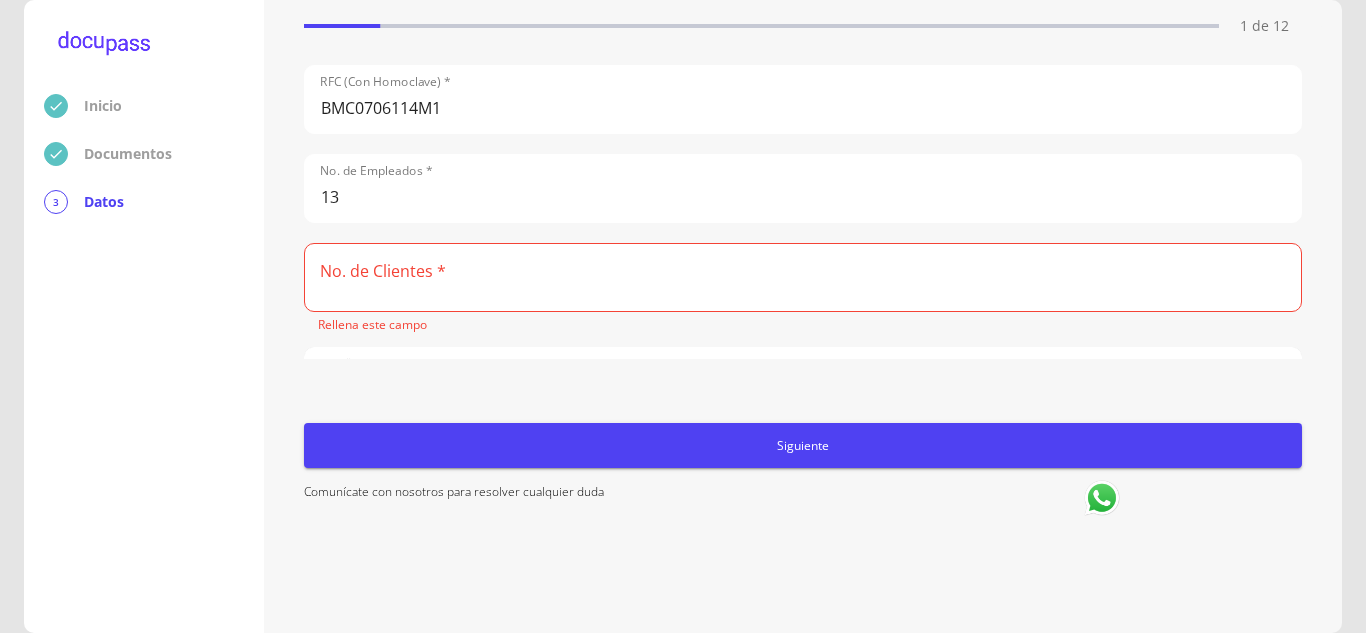 scroll, scrollTop: 988, scrollLeft: 0, axis: vertical 